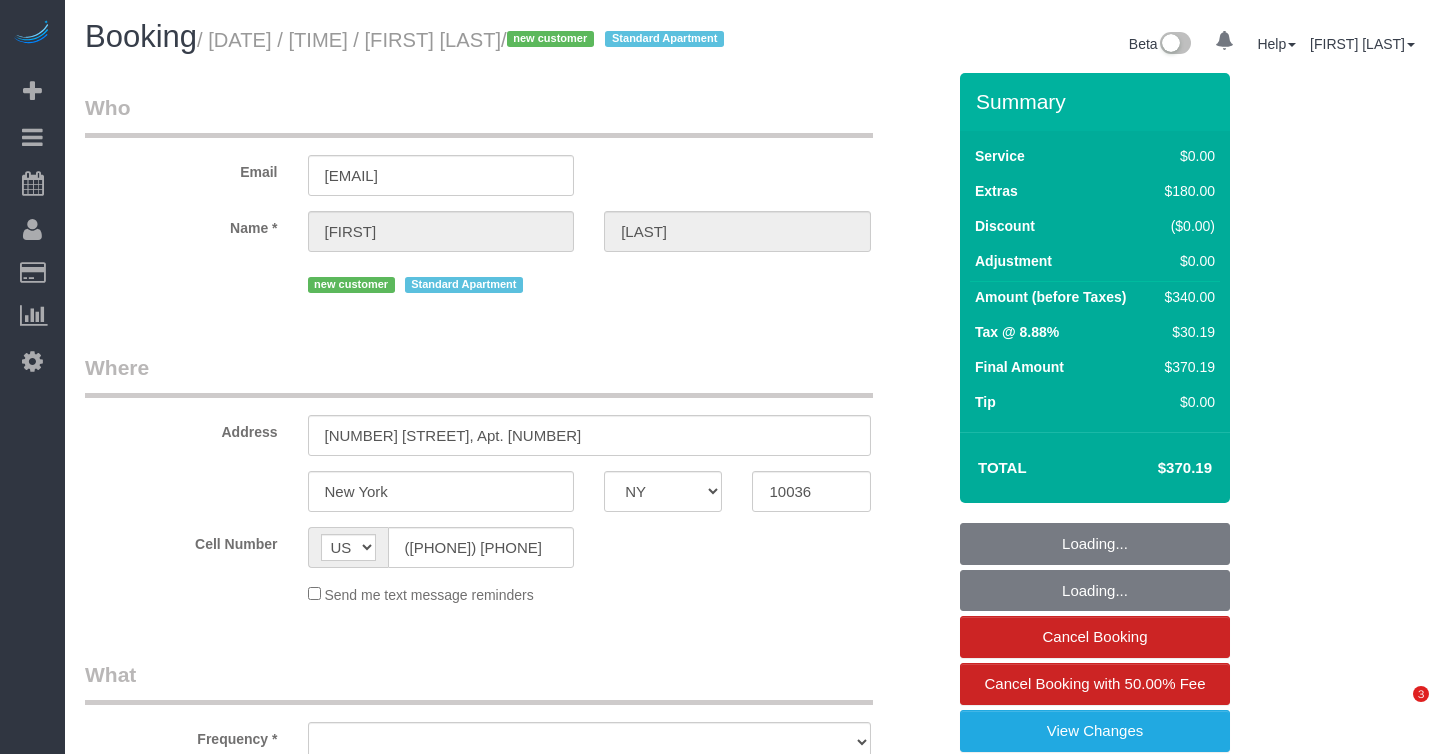 select on "NY" 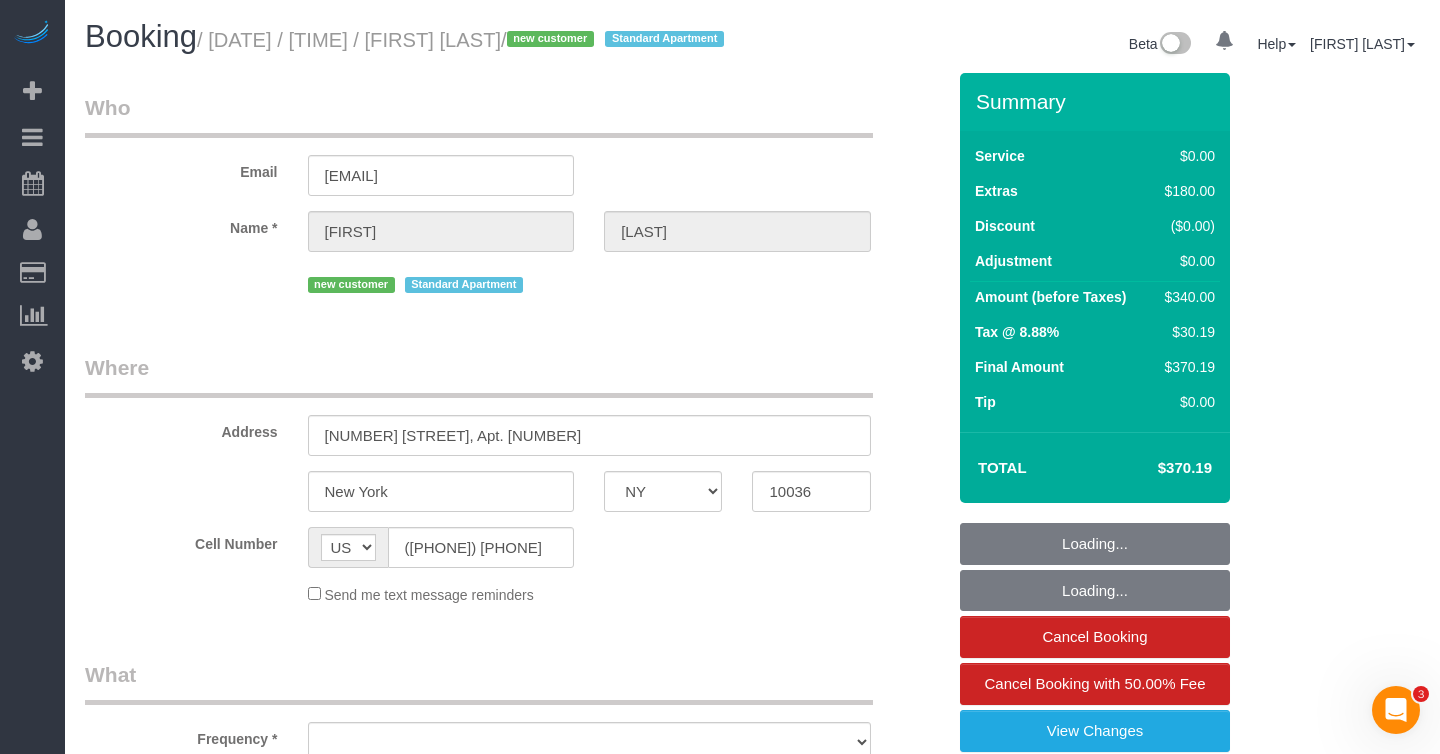 scroll, scrollTop: 0, scrollLeft: 0, axis: both 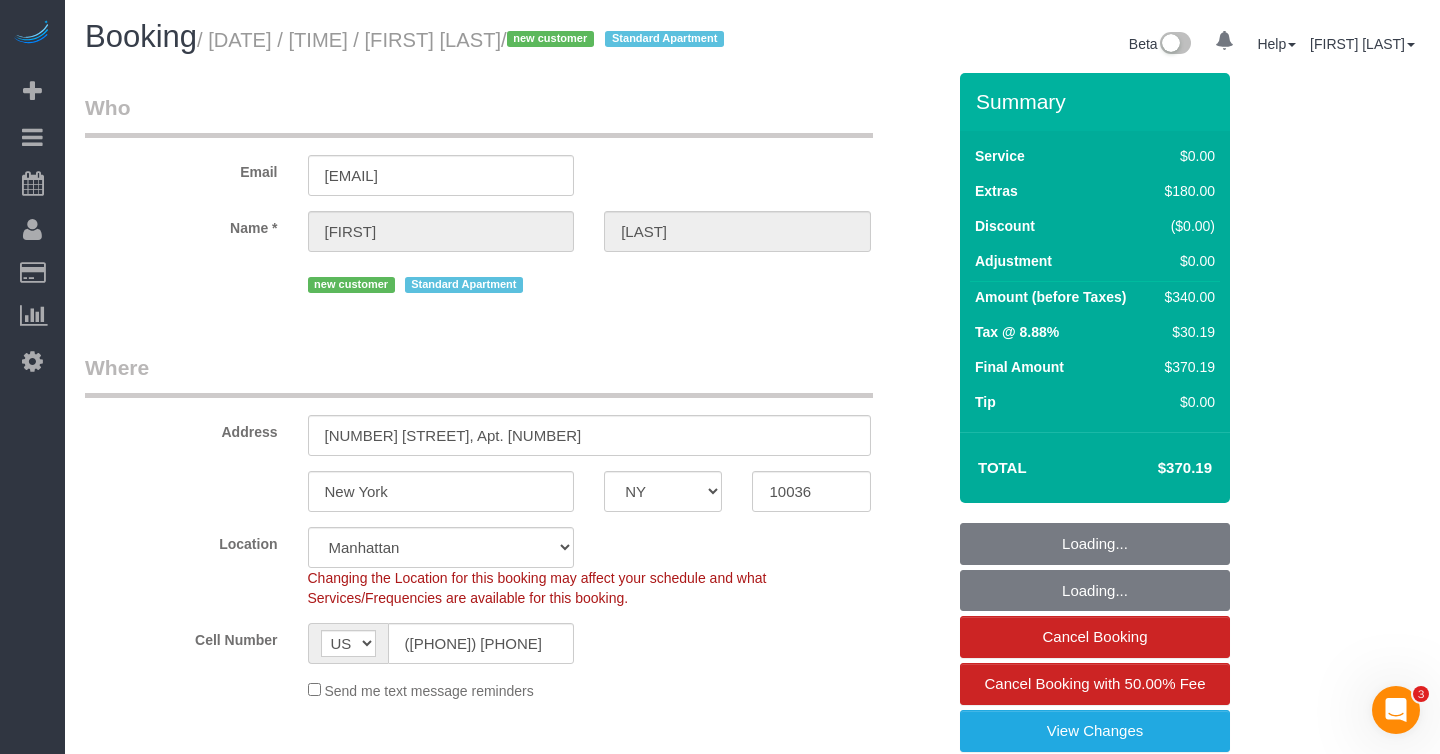 select on "object:1077" 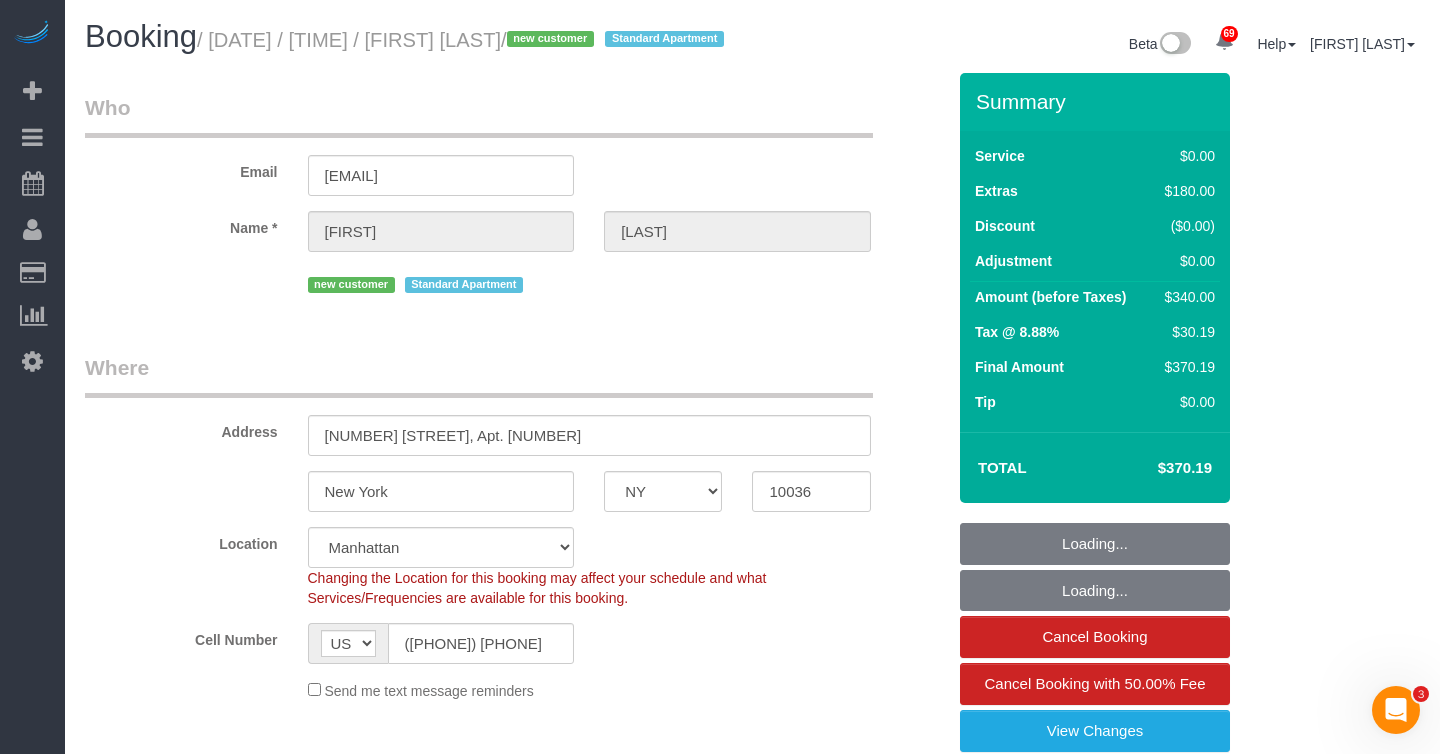 select on "object:1547" 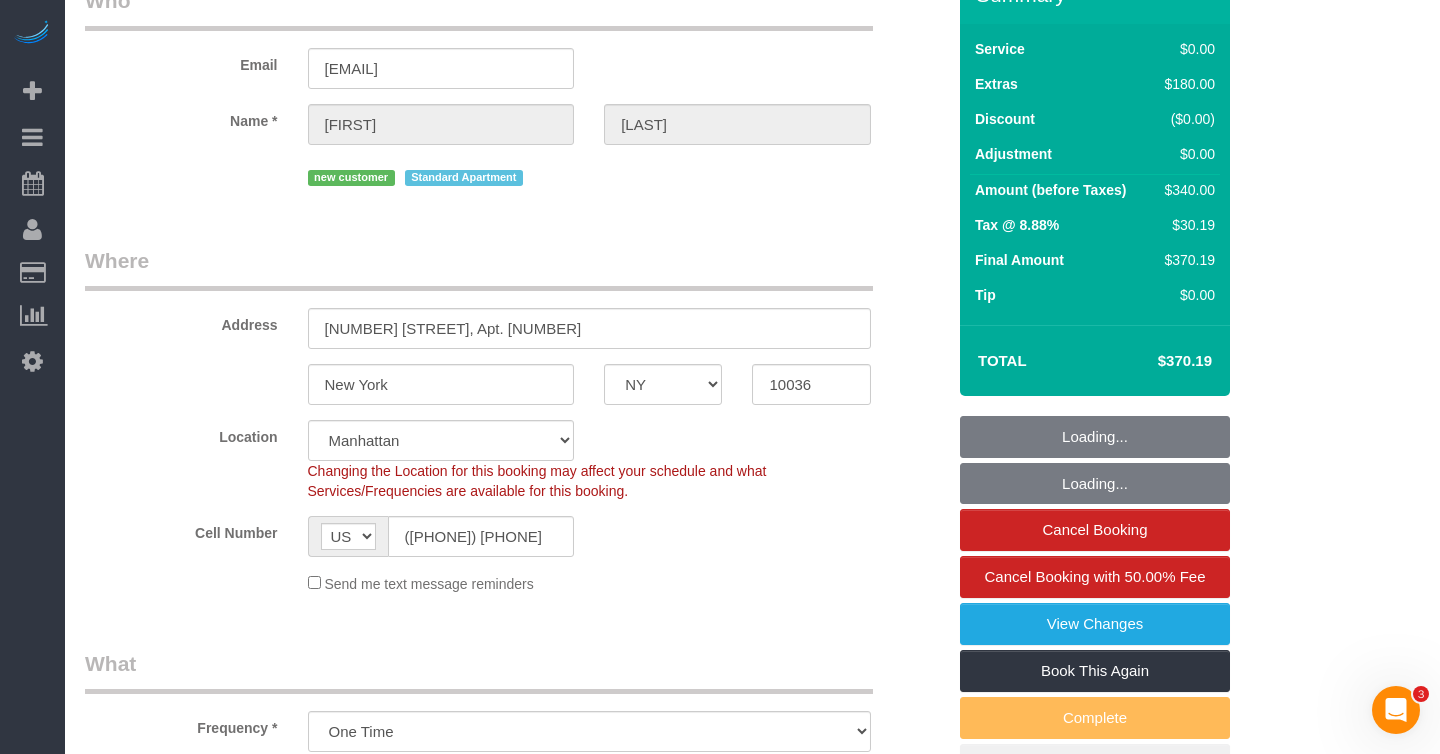 select on "1" 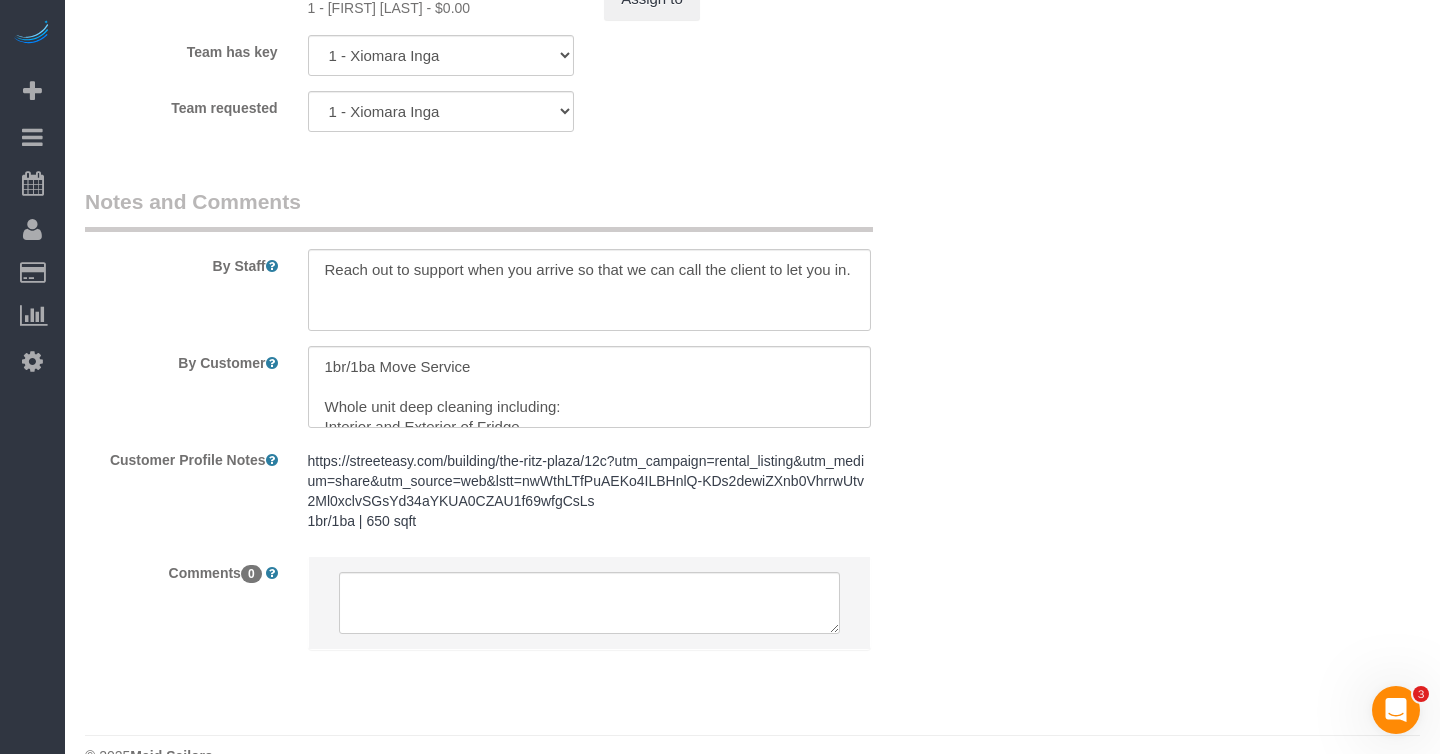 scroll, scrollTop: 2879, scrollLeft: 0, axis: vertical 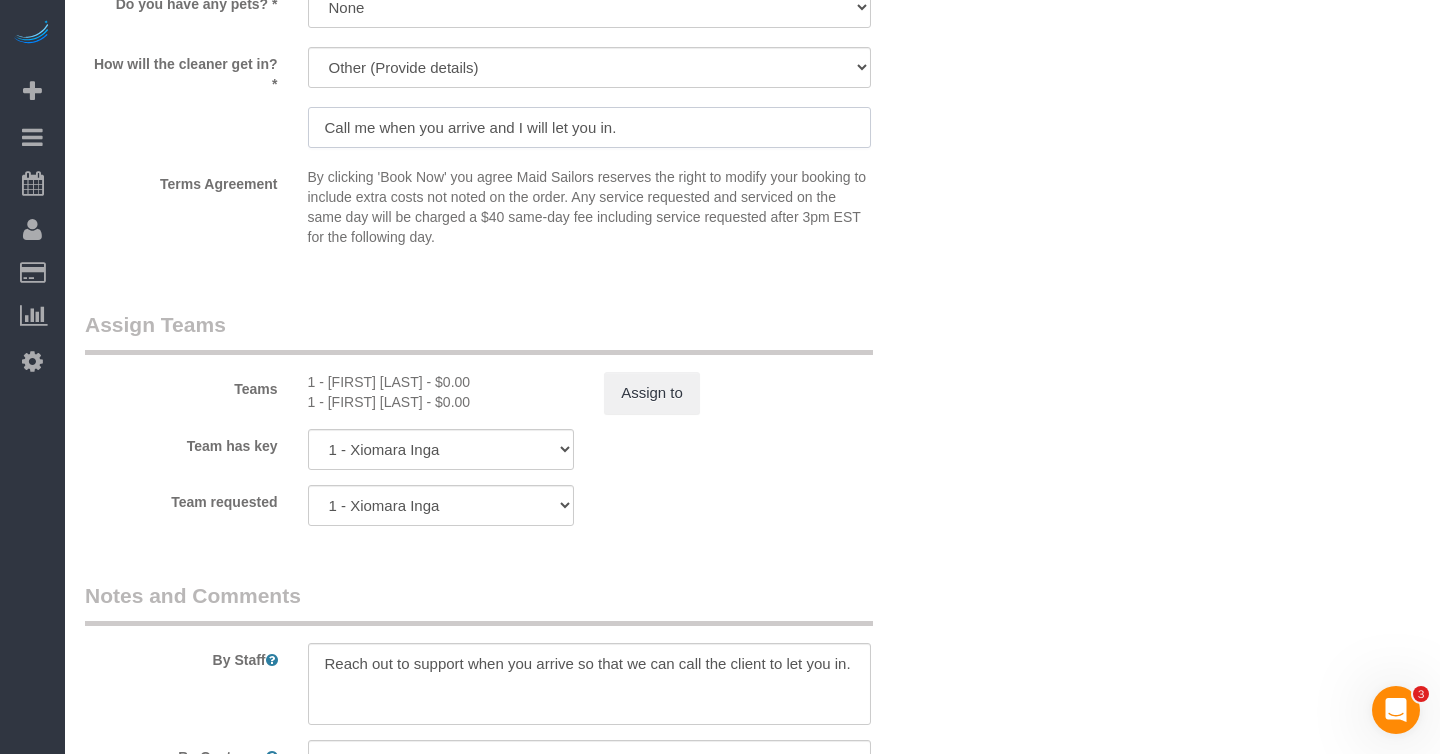 click on "Call me when you arrive and I will let you in." at bounding box center (589, 127) 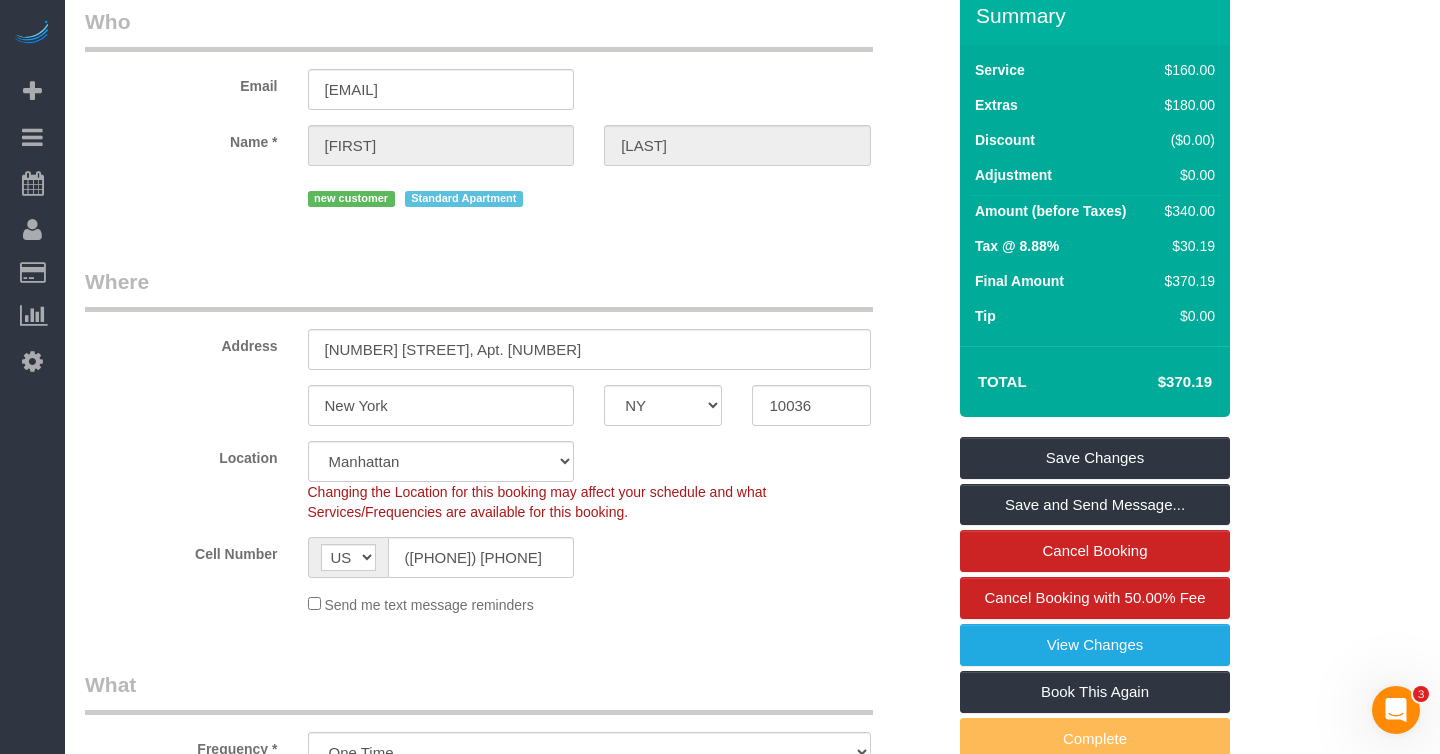 scroll, scrollTop: 0, scrollLeft: 0, axis: both 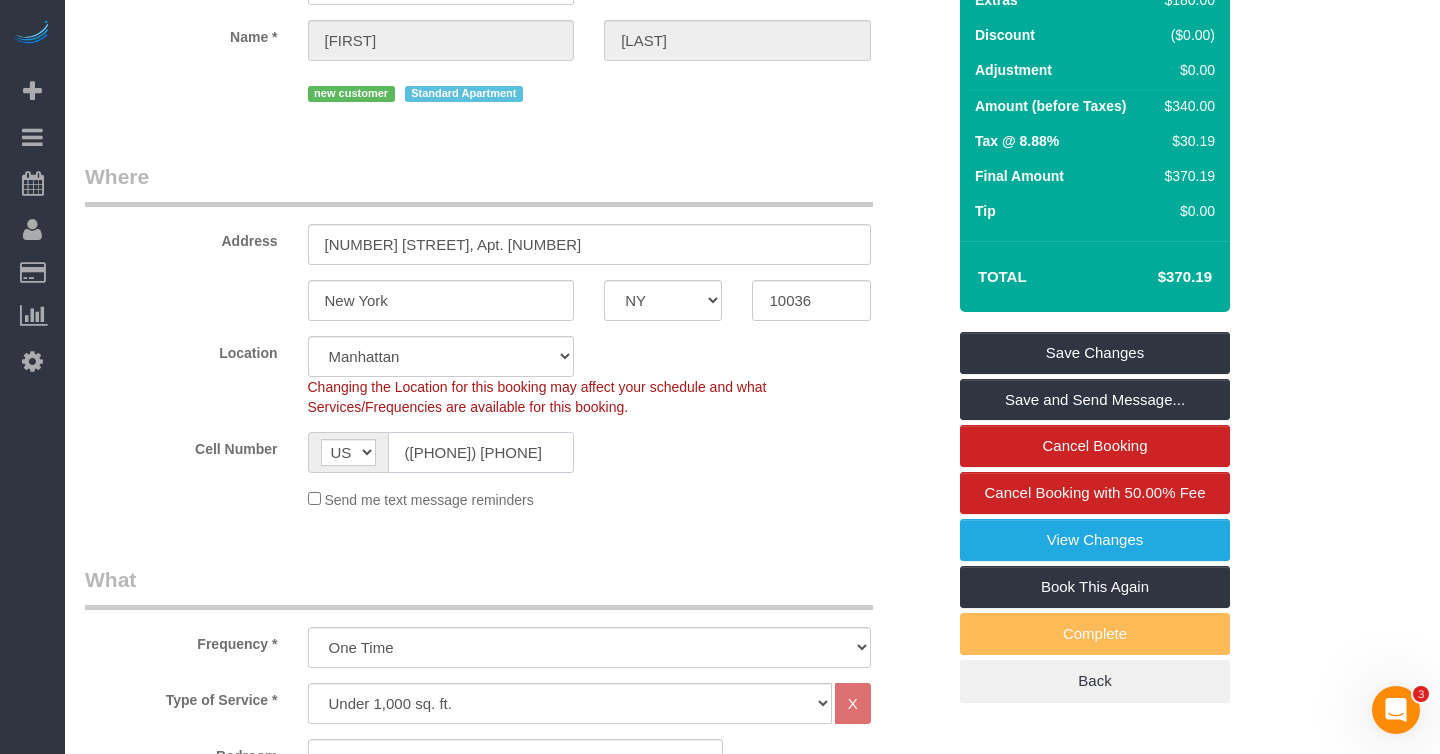 click on "(404) 731-4033" 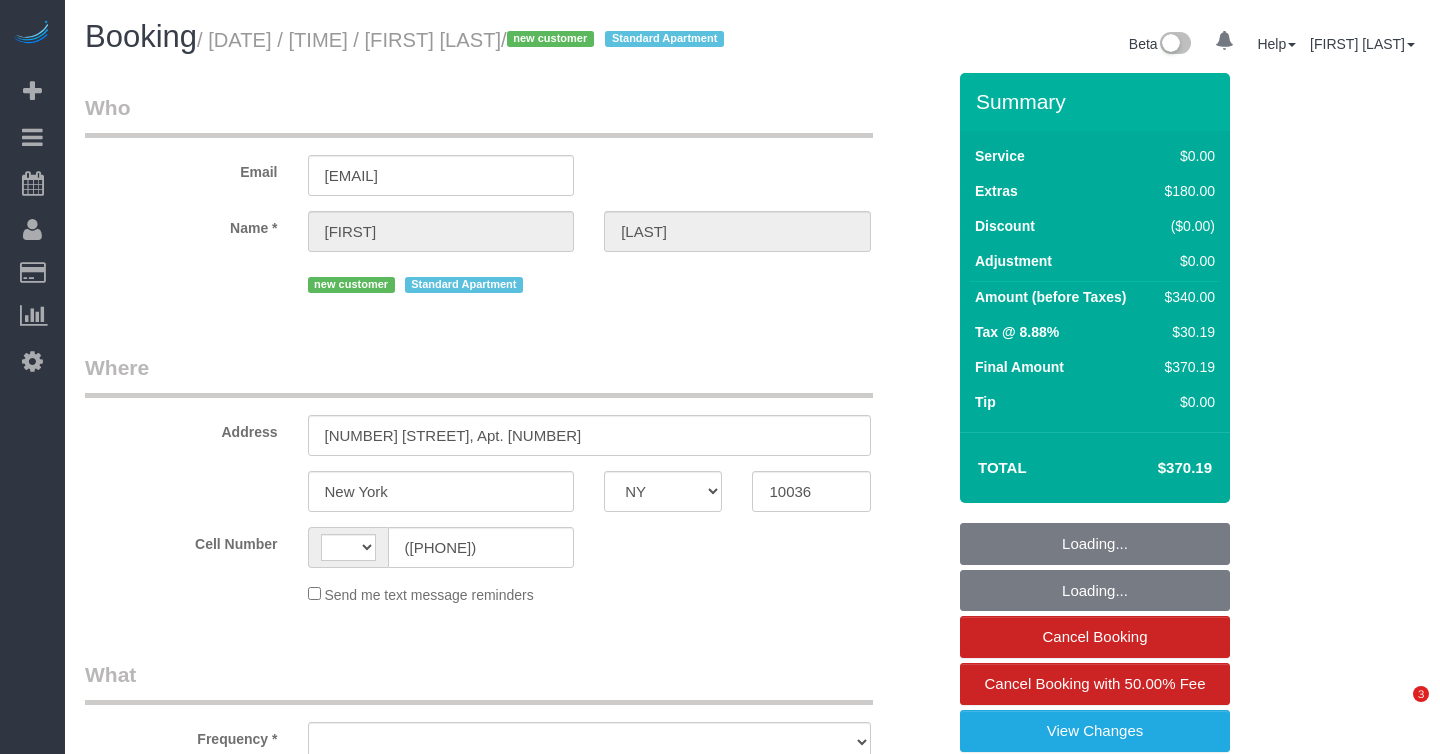 select on "NY" 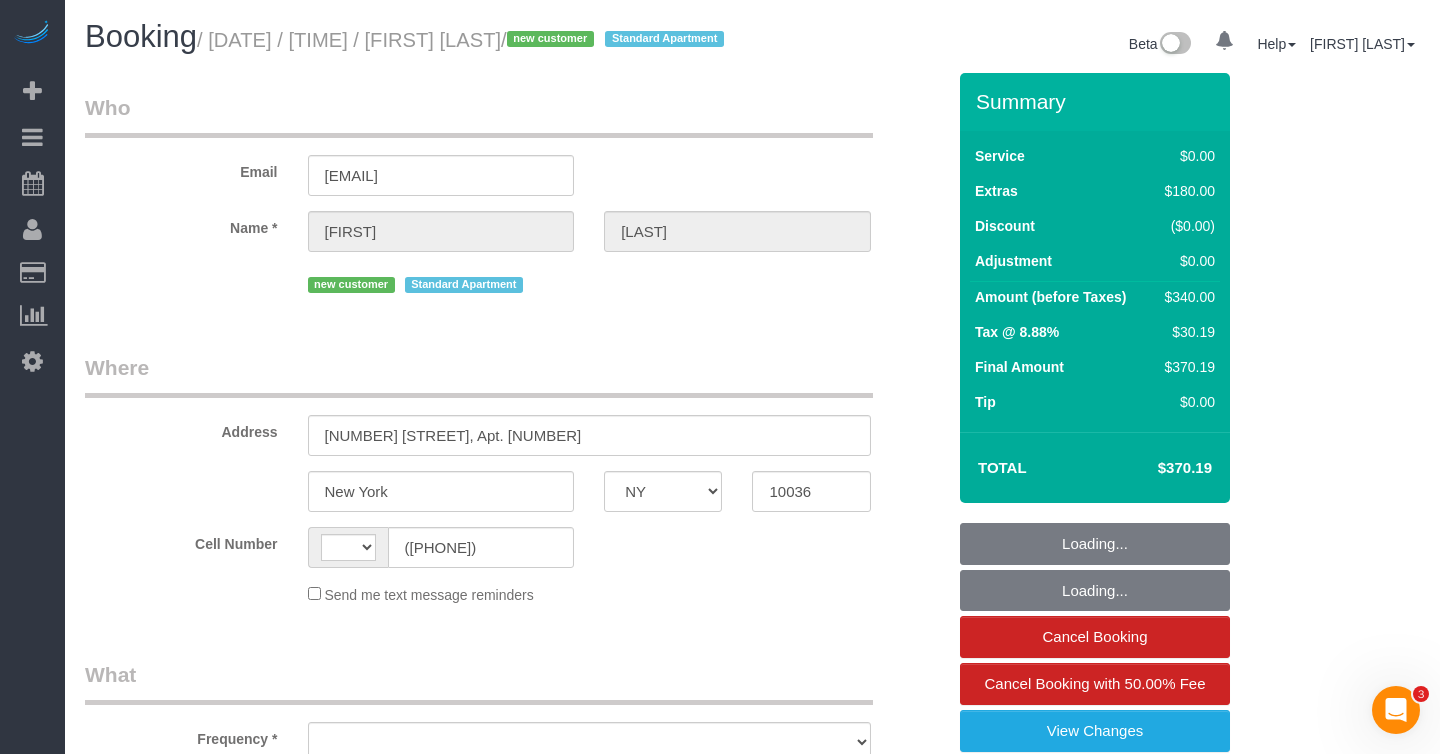 scroll, scrollTop: 0, scrollLeft: 0, axis: both 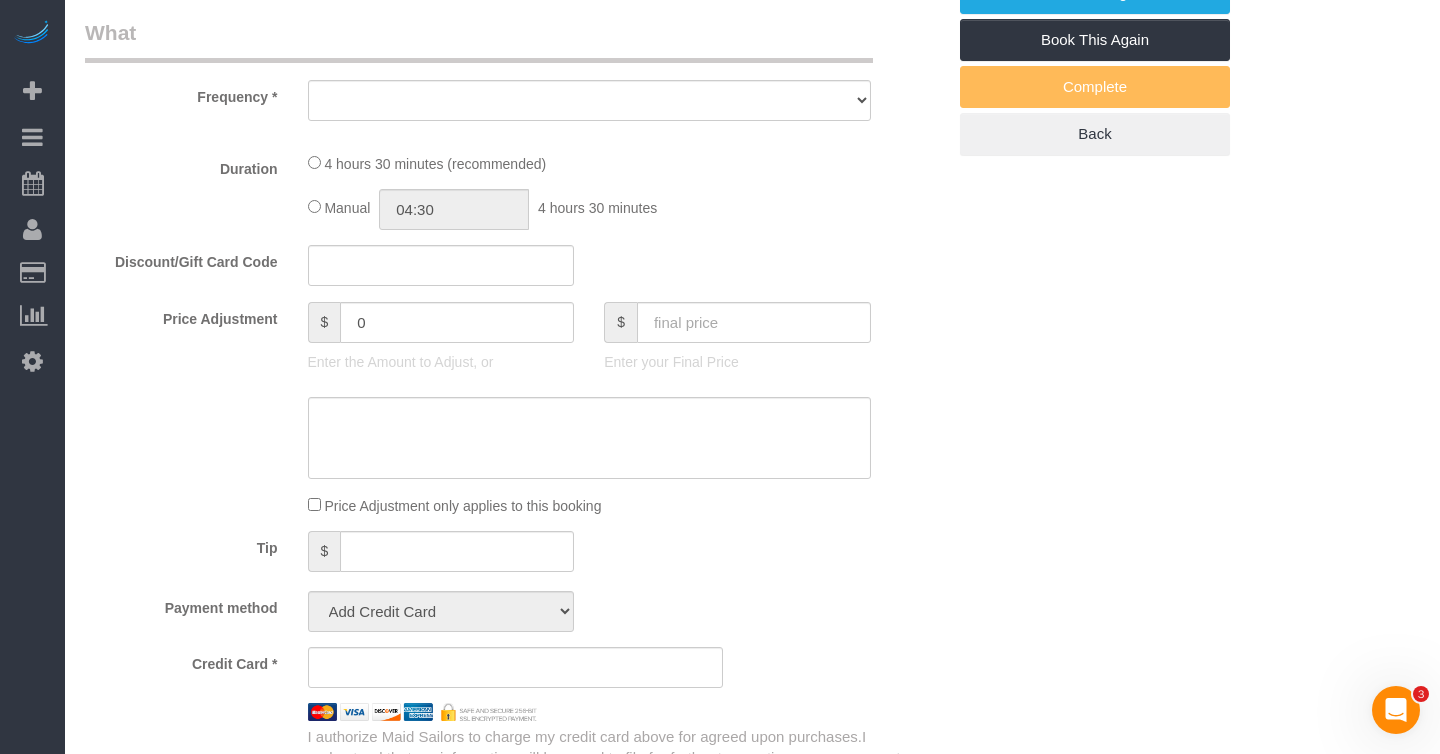 select on "string:stripe-pm_1RpE4G4VGloSiKo7fRSaPYOE" 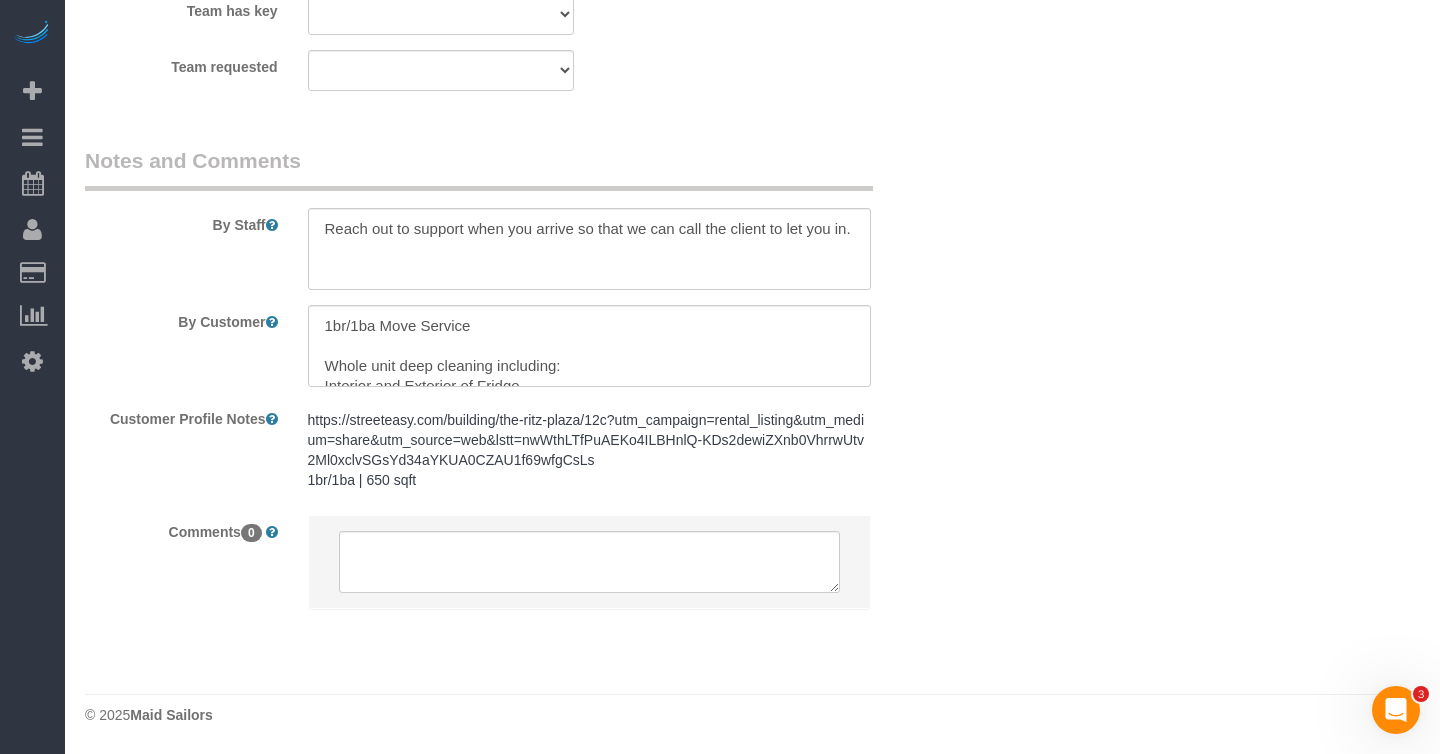 select on "string:US" 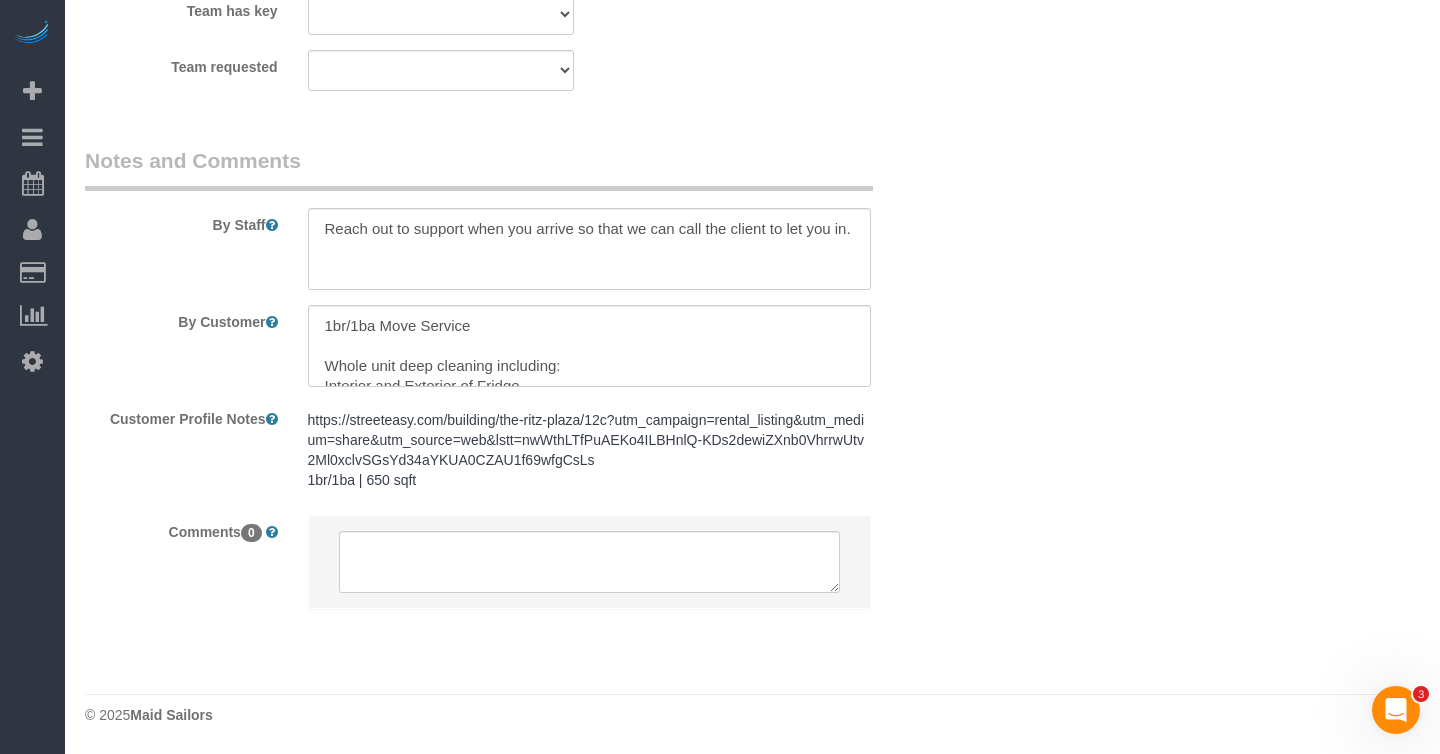 select on "object:1511" 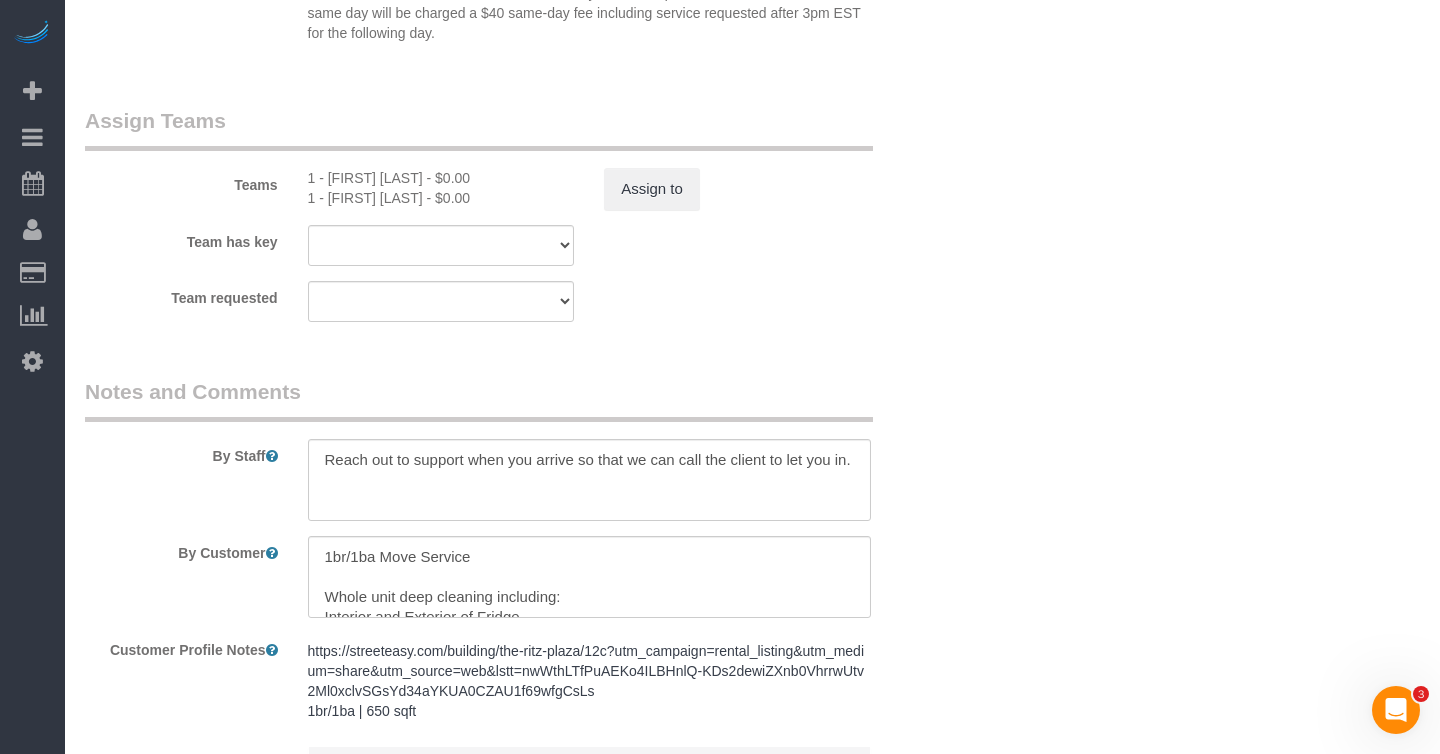select on "1" 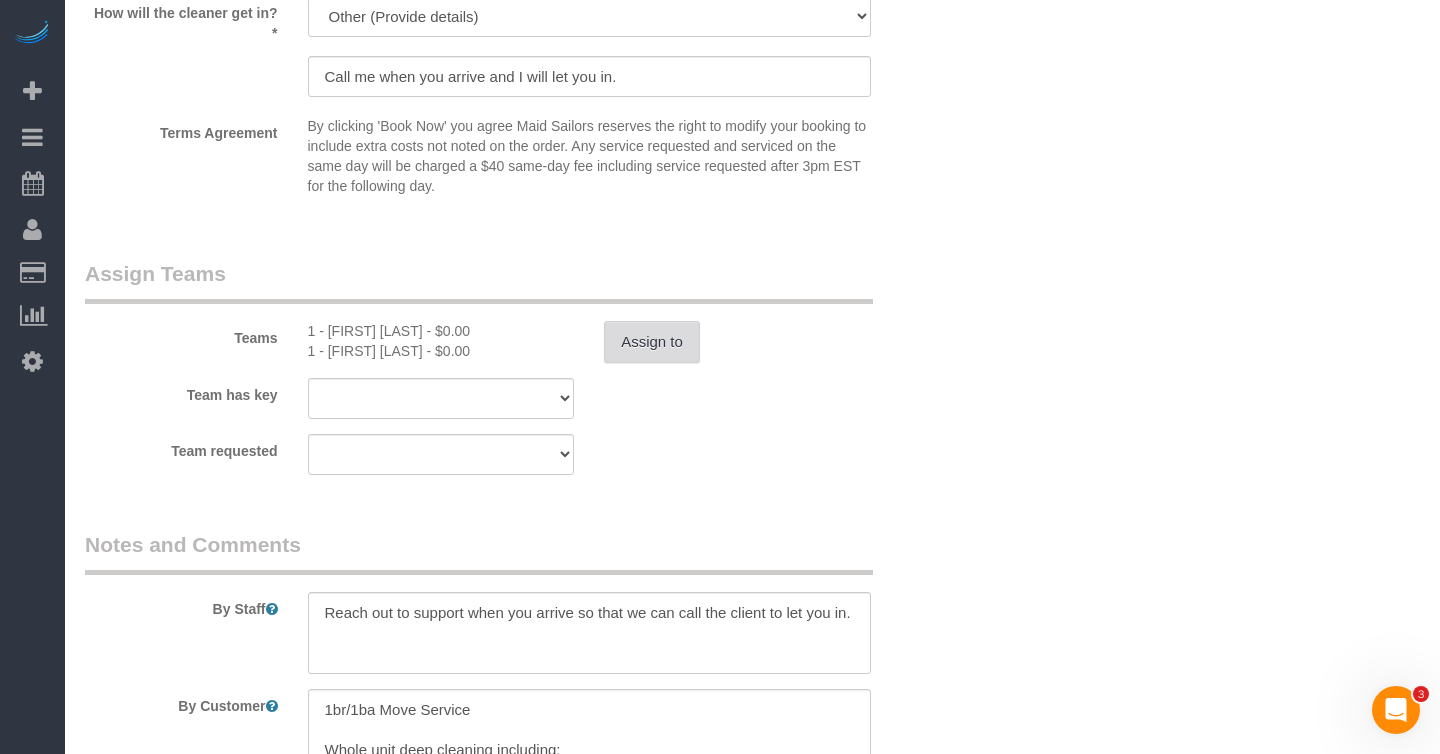 click on "Assign to" at bounding box center [652, 342] 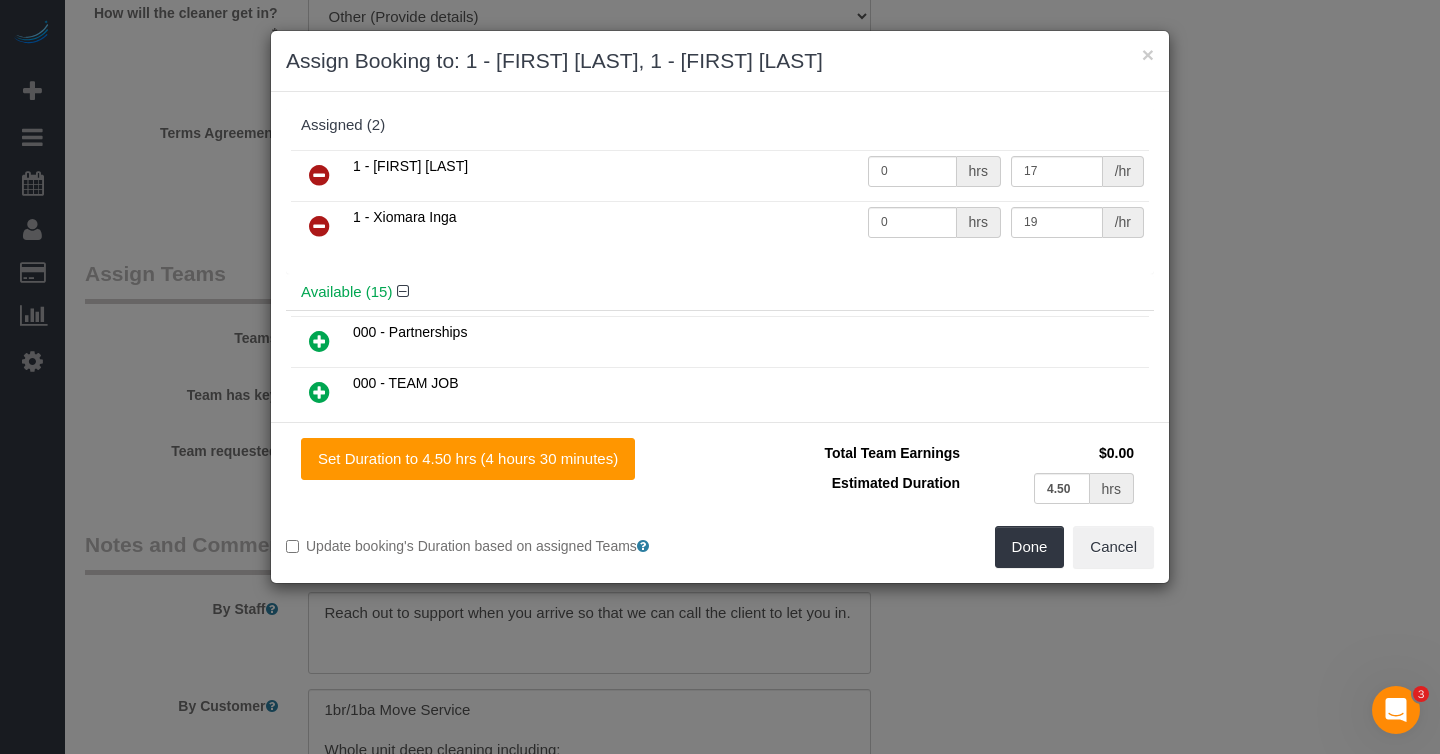 click at bounding box center [319, 175] 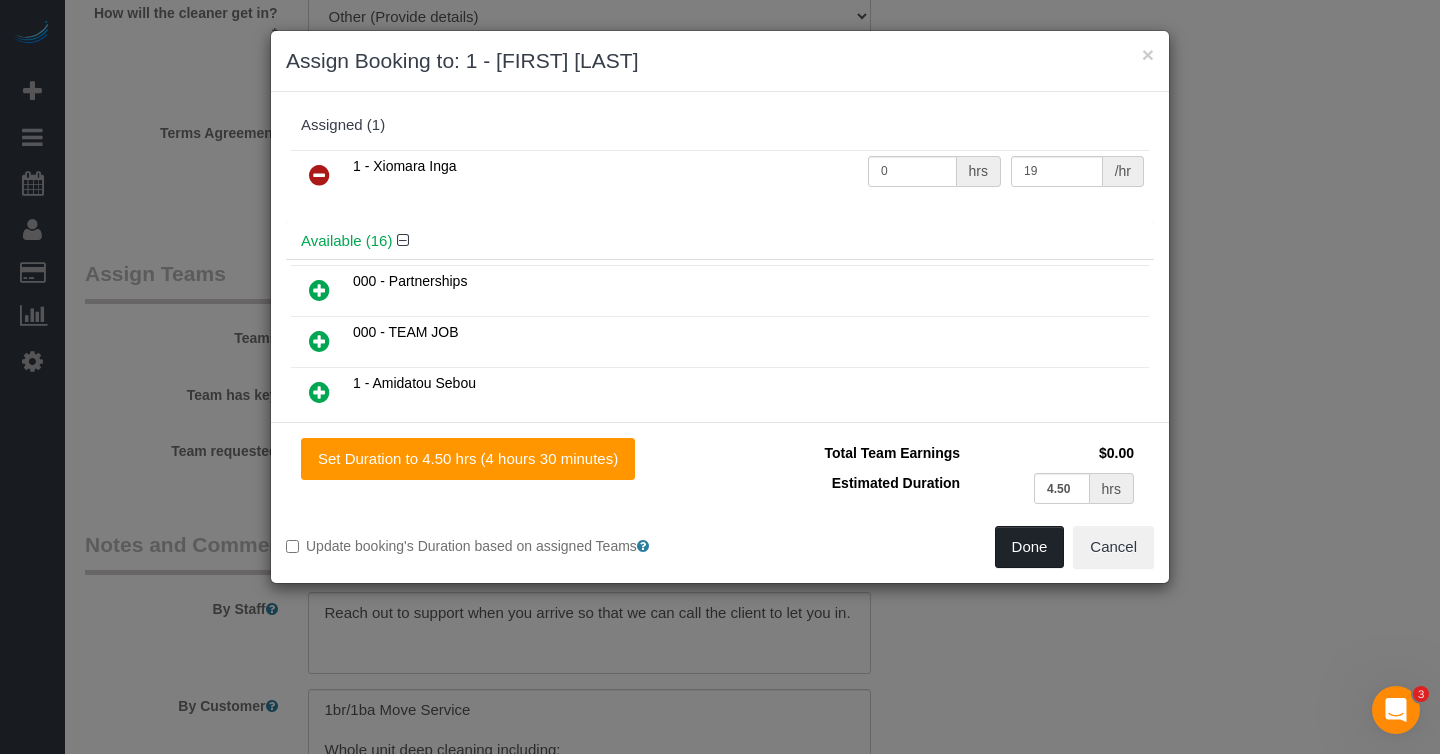 click on "Done" at bounding box center (1030, 547) 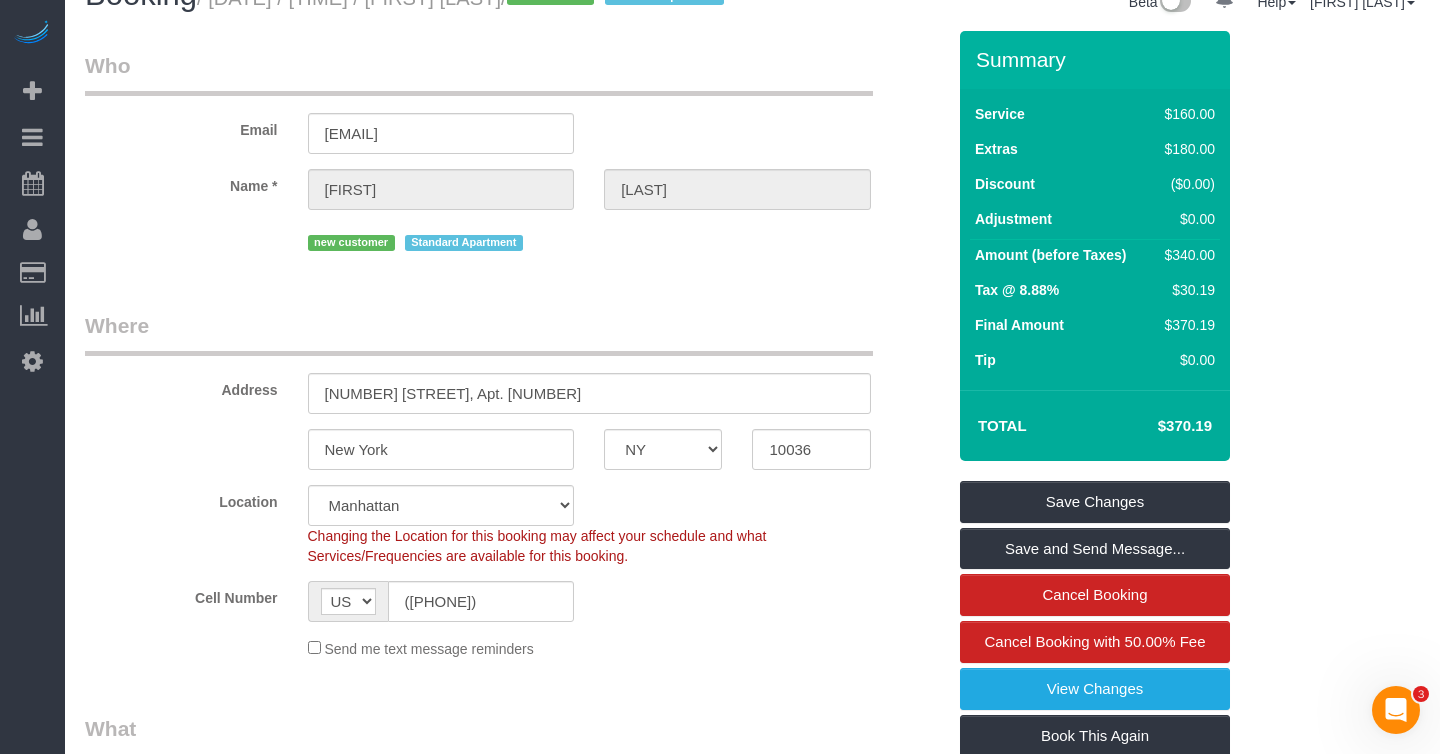 scroll, scrollTop: 0, scrollLeft: 0, axis: both 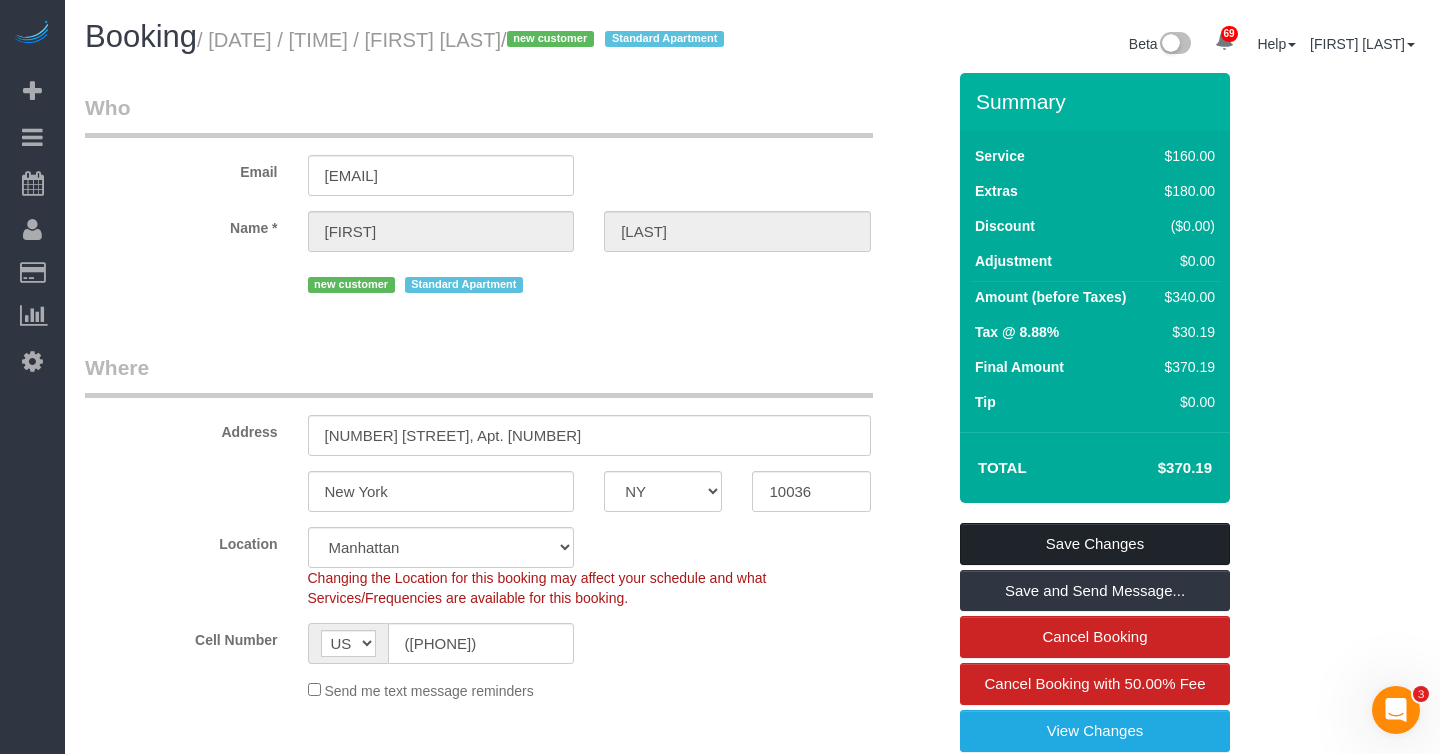 click on "Save Changes" at bounding box center (1095, 544) 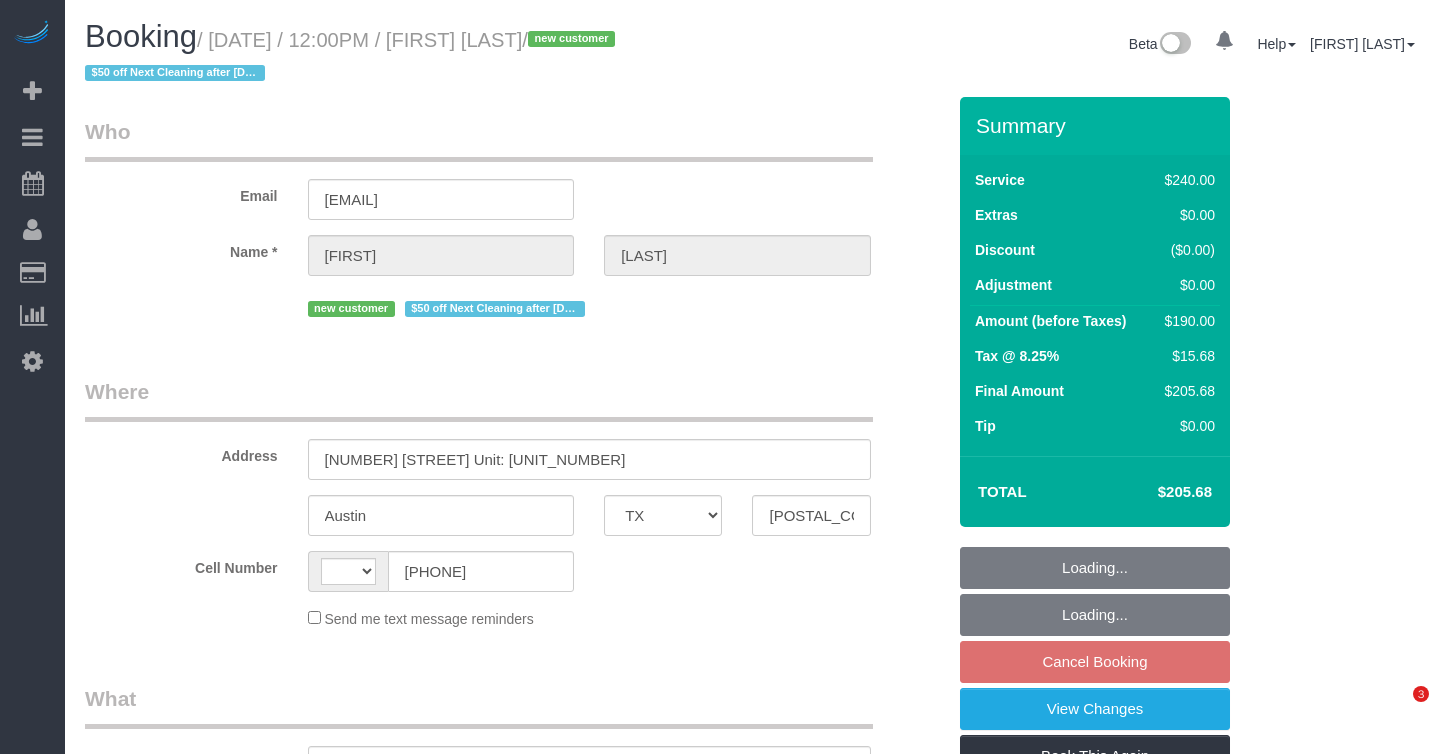 select on "TX" 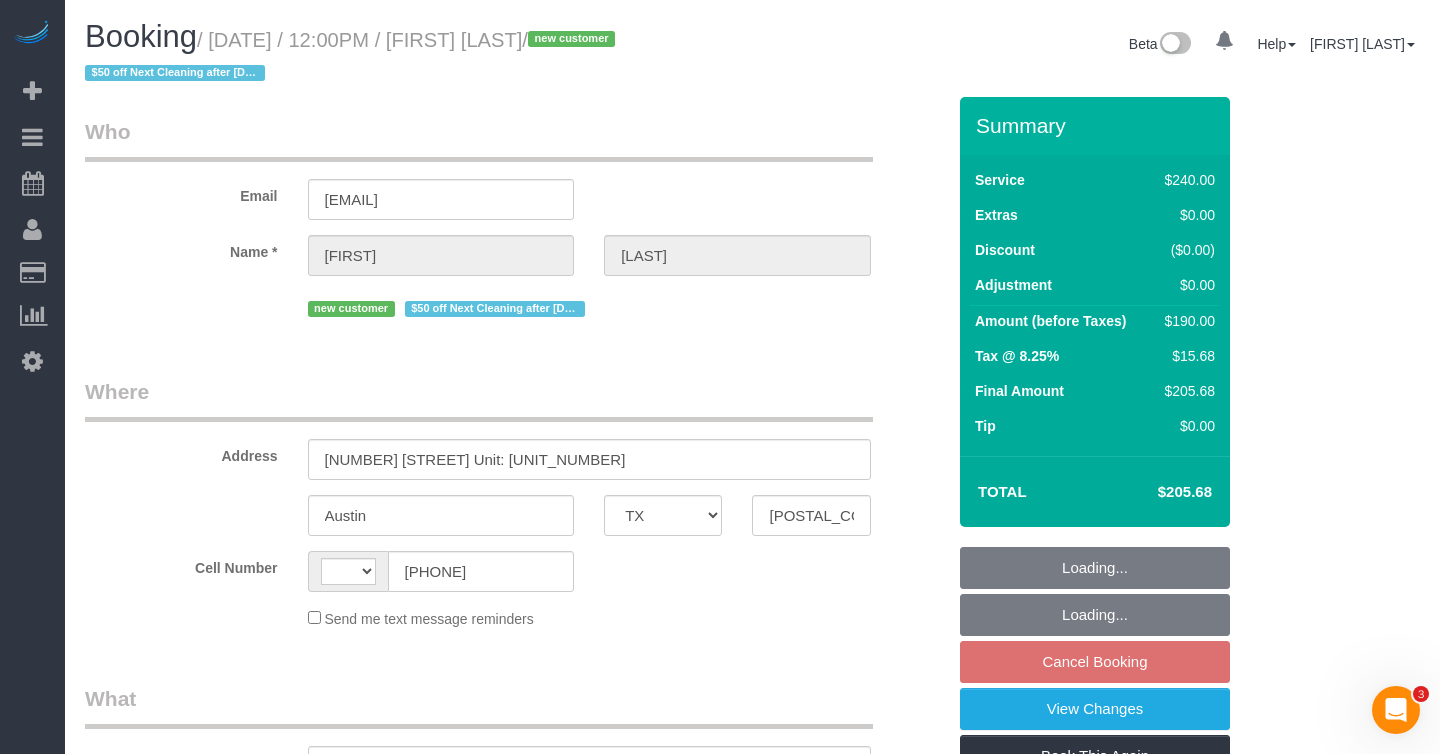 scroll, scrollTop: 0, scrollLeft: 0, axis: both 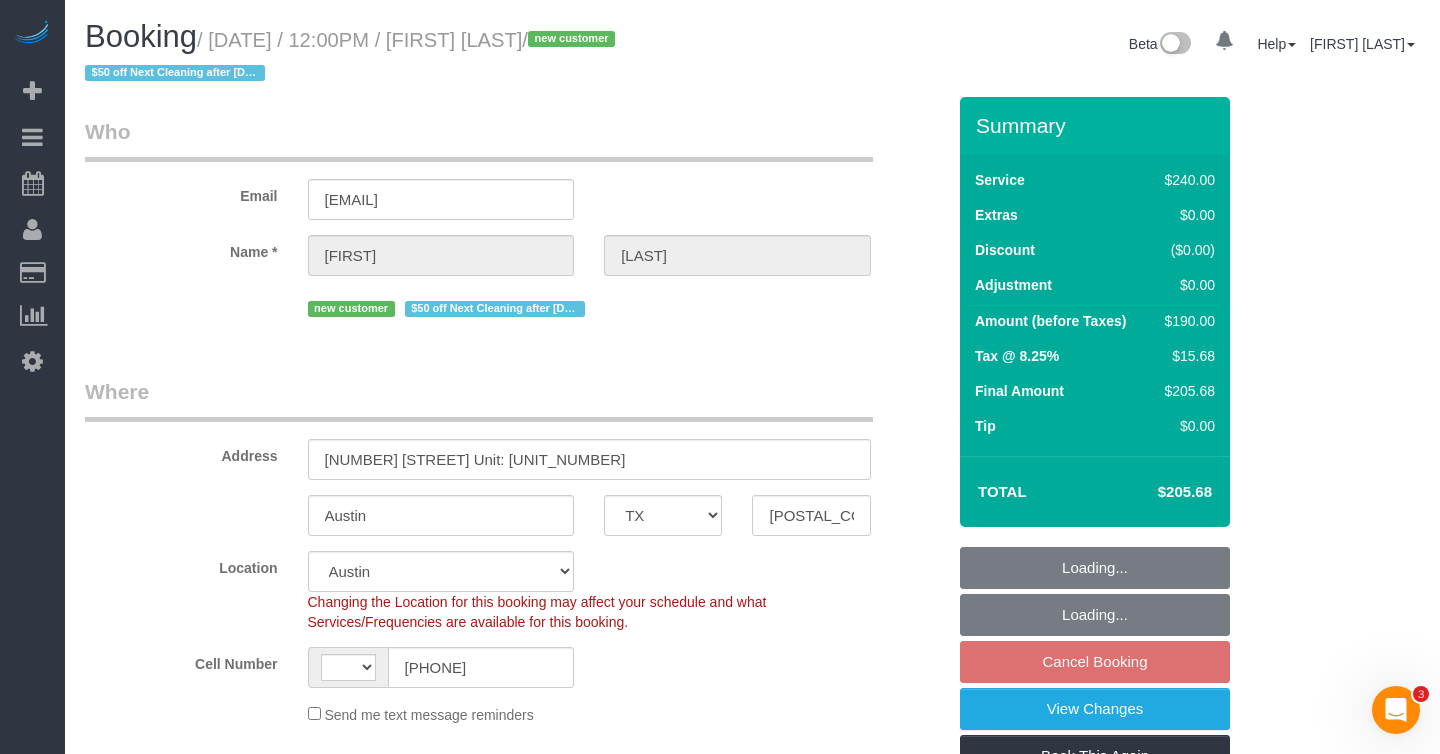 select on "string:US" 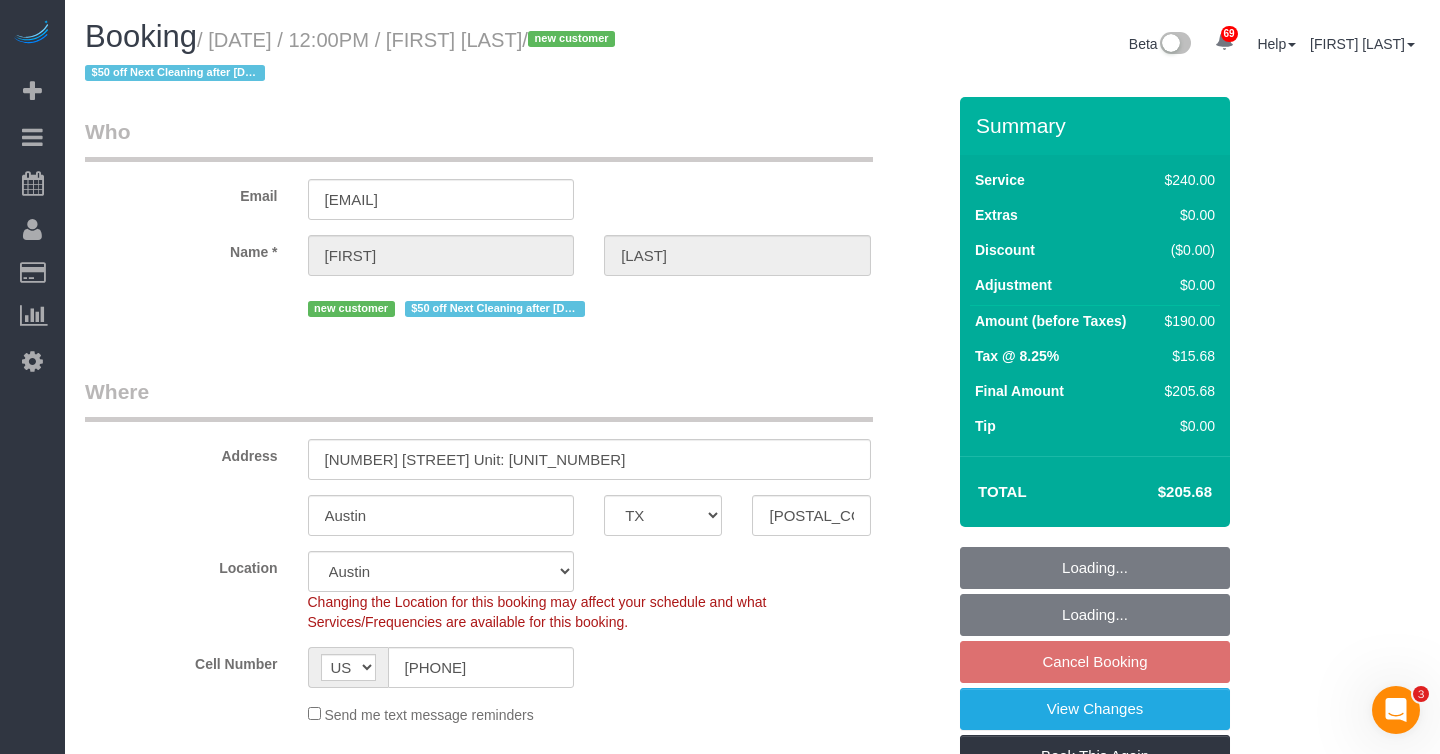 select on "180" 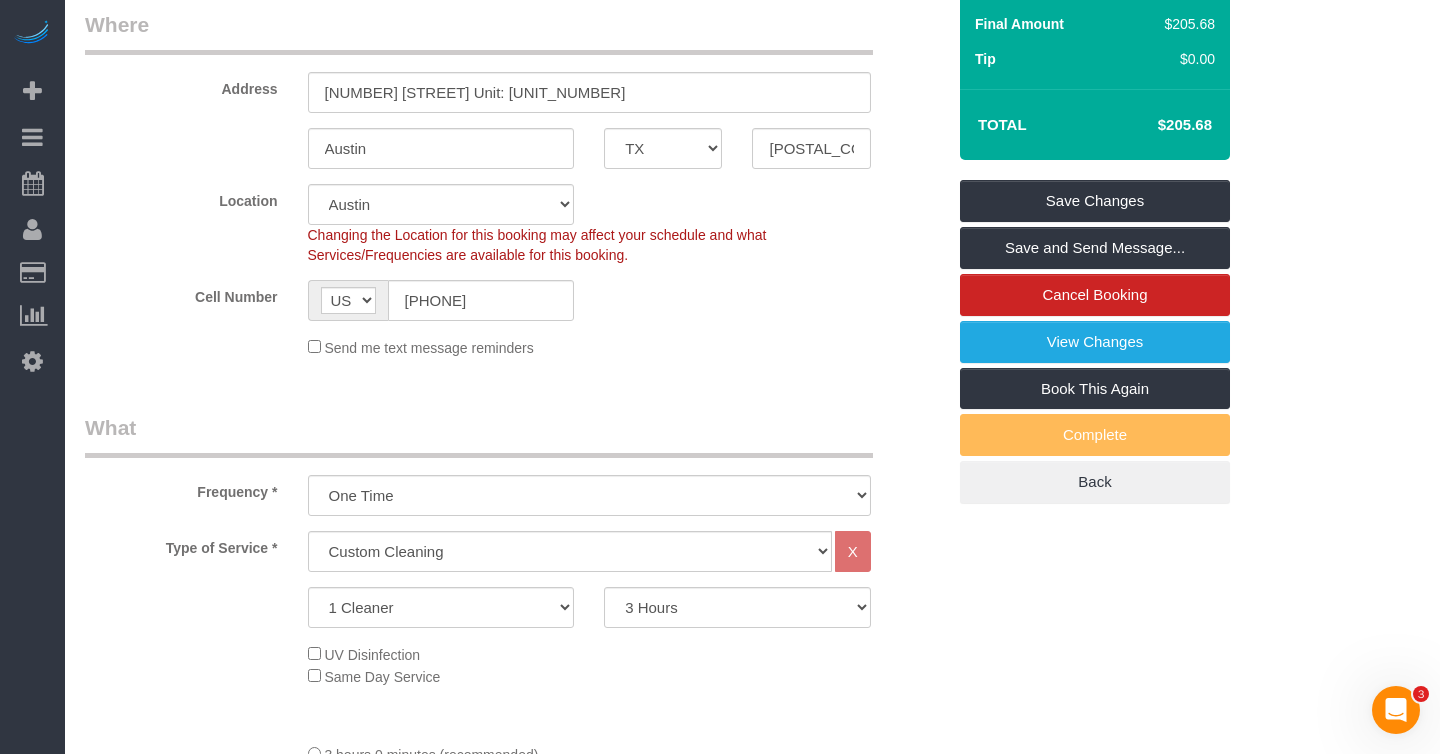 scroll, scrollTop: 388, scrollLeft: 0, axis: vertical 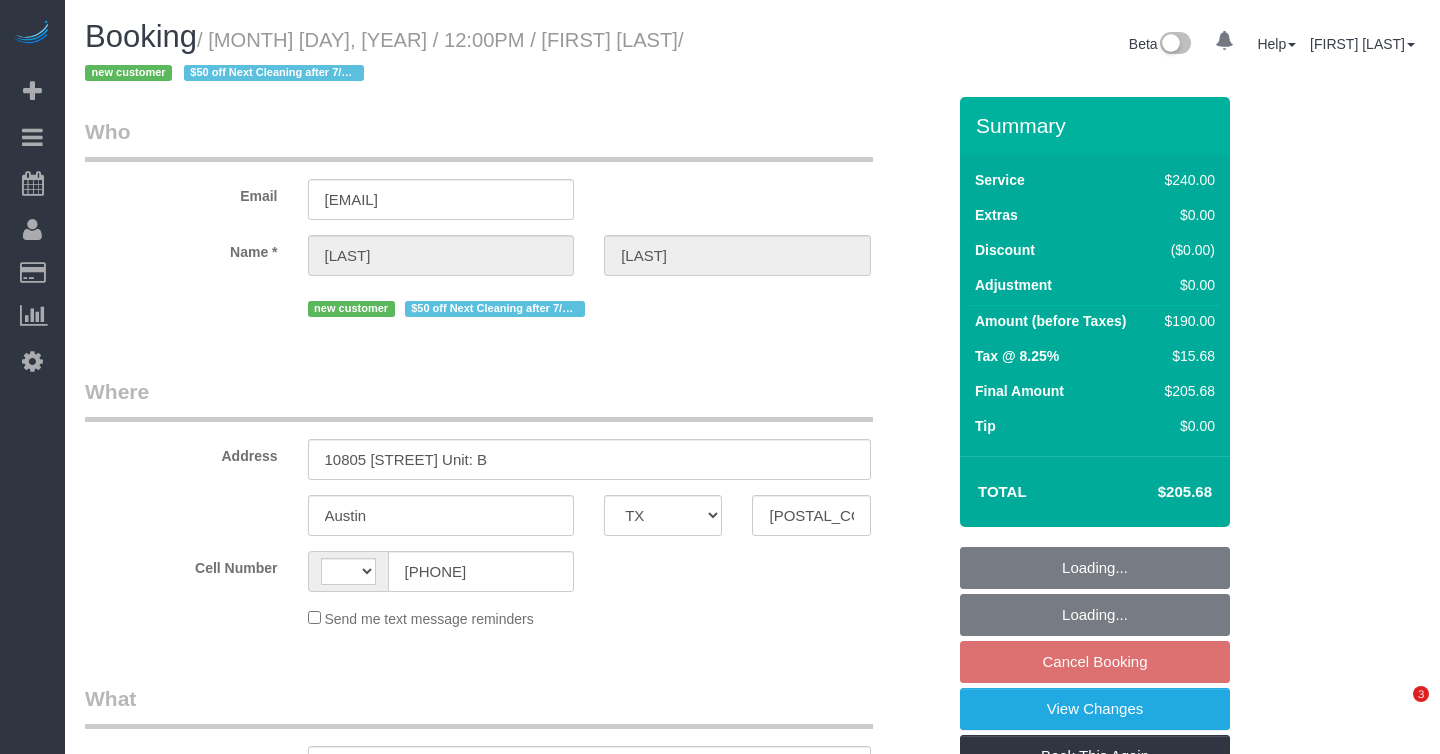 select on "TX" 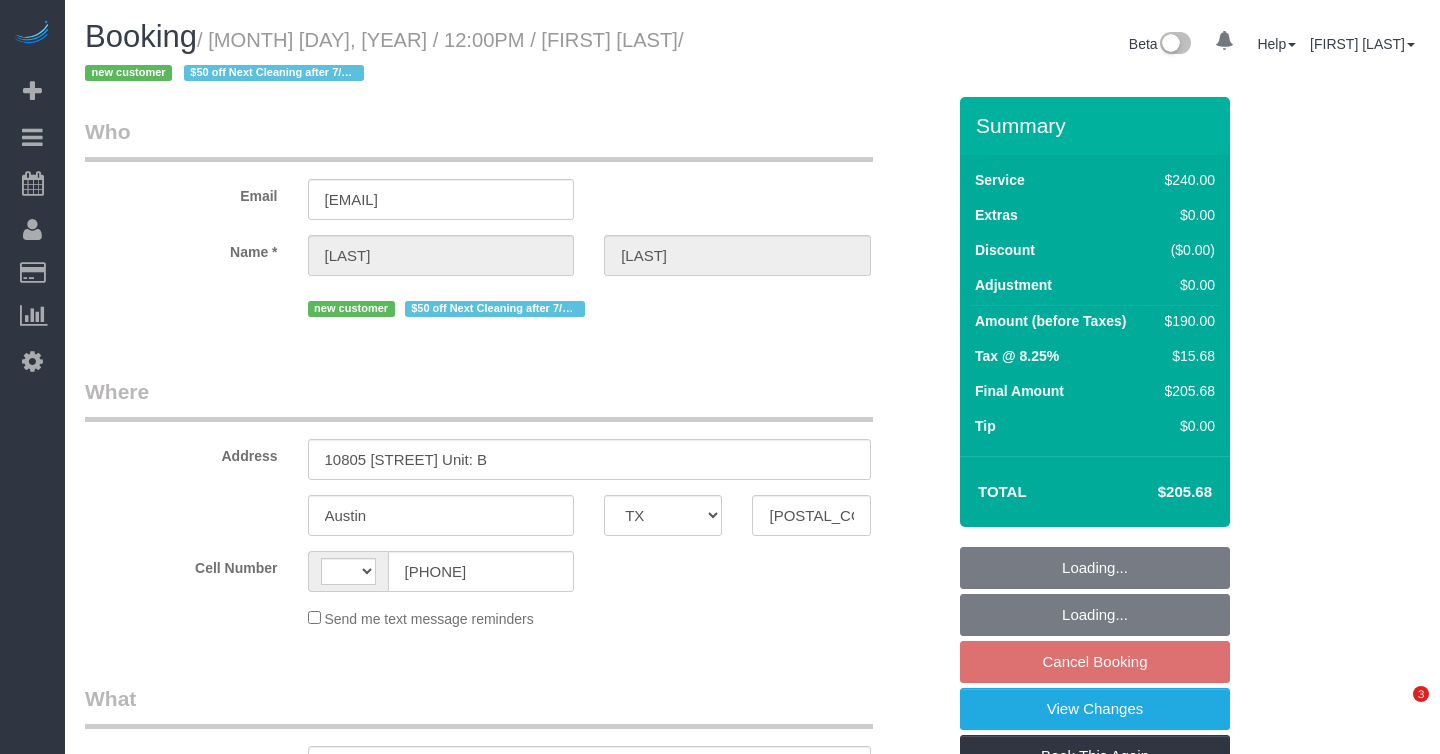 scroll, scrollTop: 0, scrollLeft: 0, axis: both 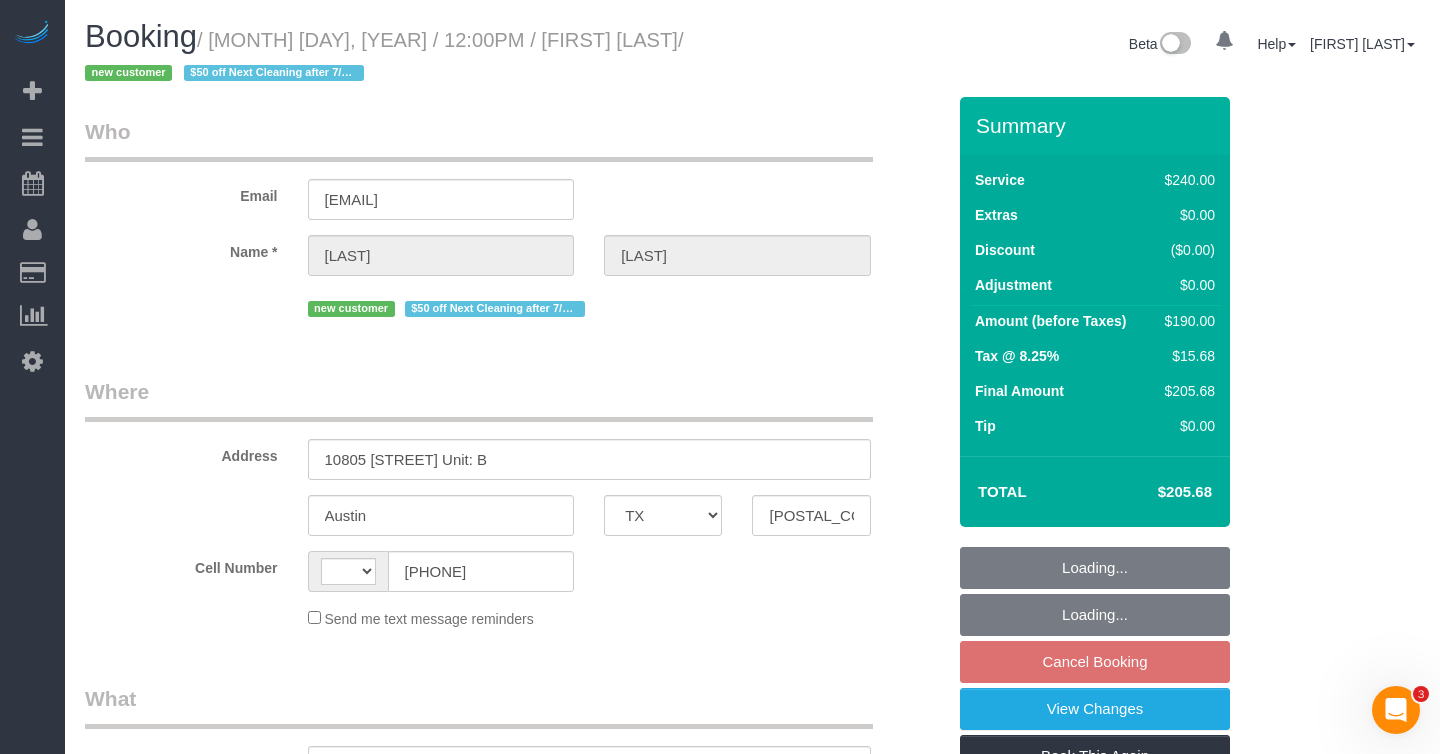 select on "number:89" 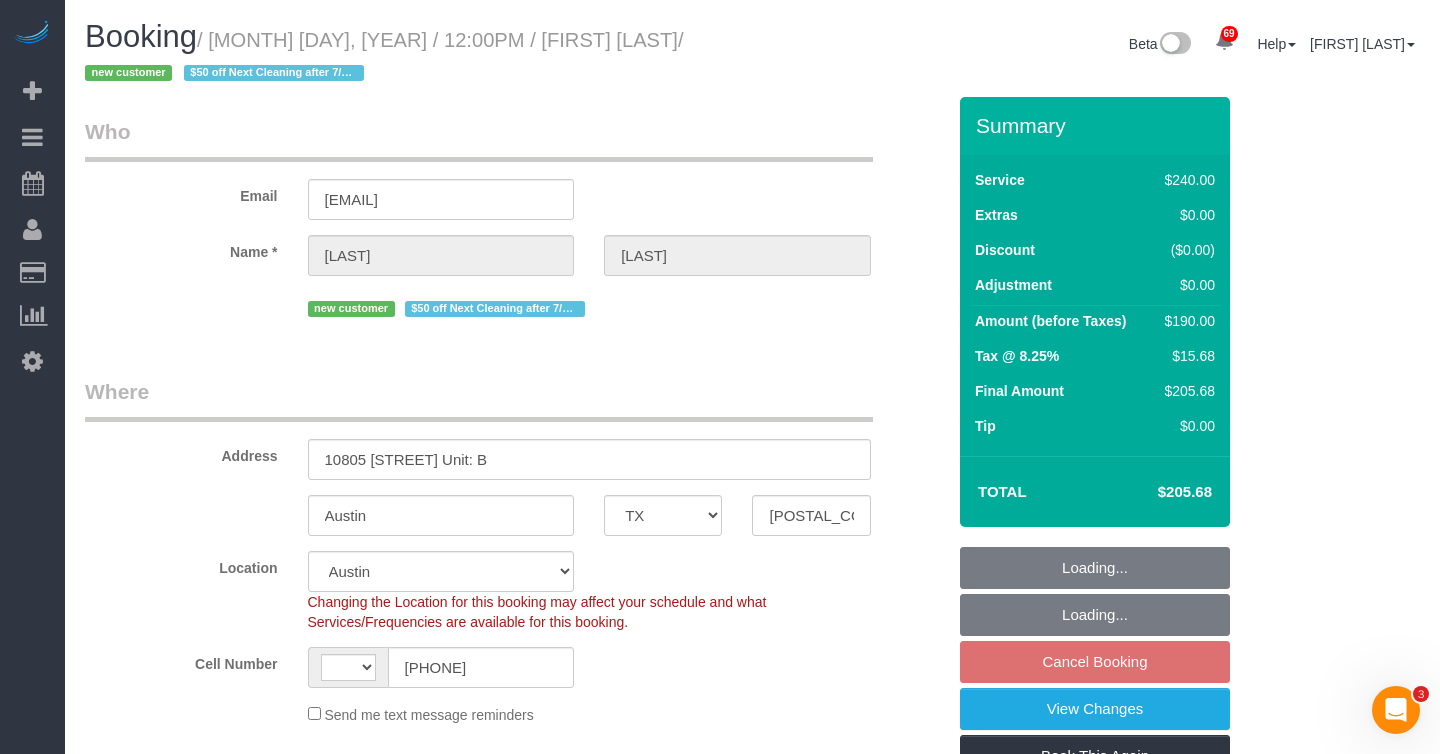 select on "string:stripe-pm_1NYAQO4VGloSiKo7InHXmSrB" 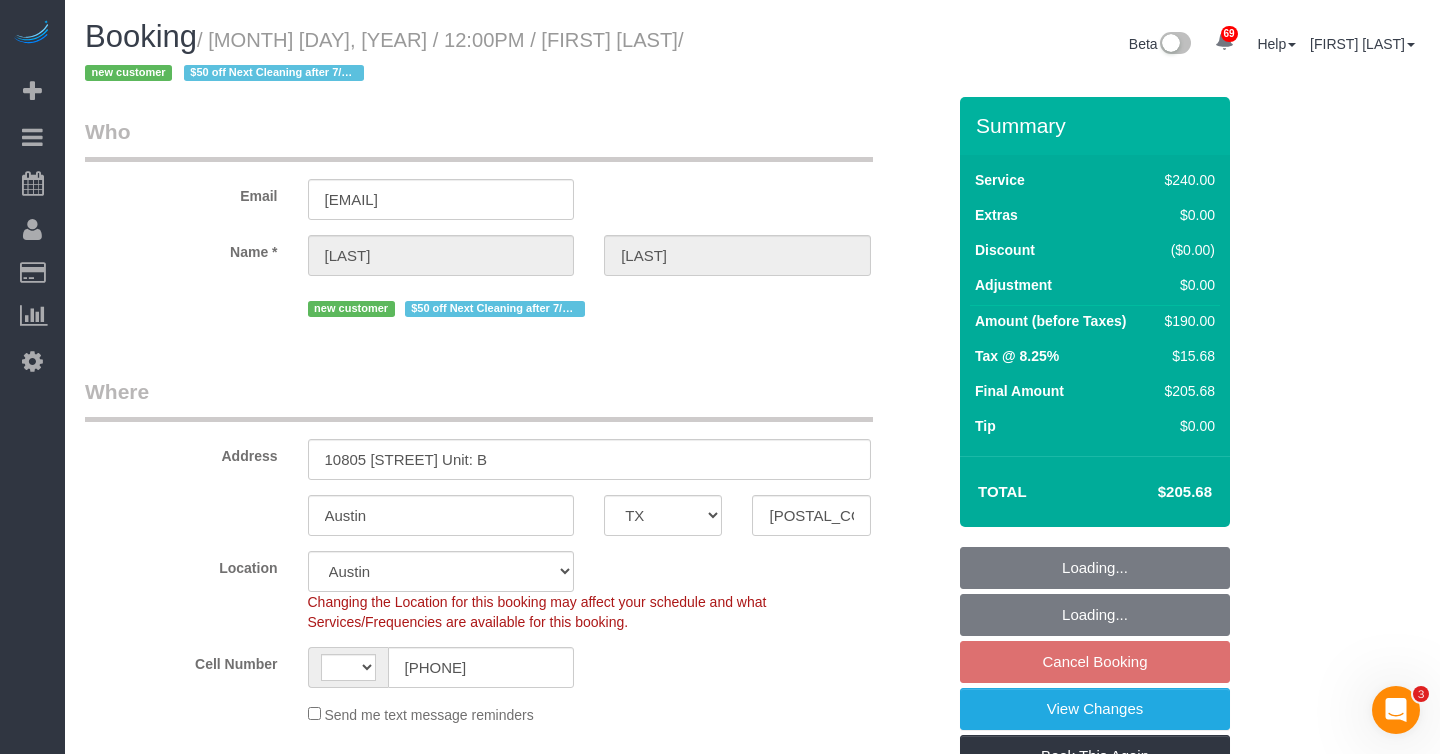 select on "180" 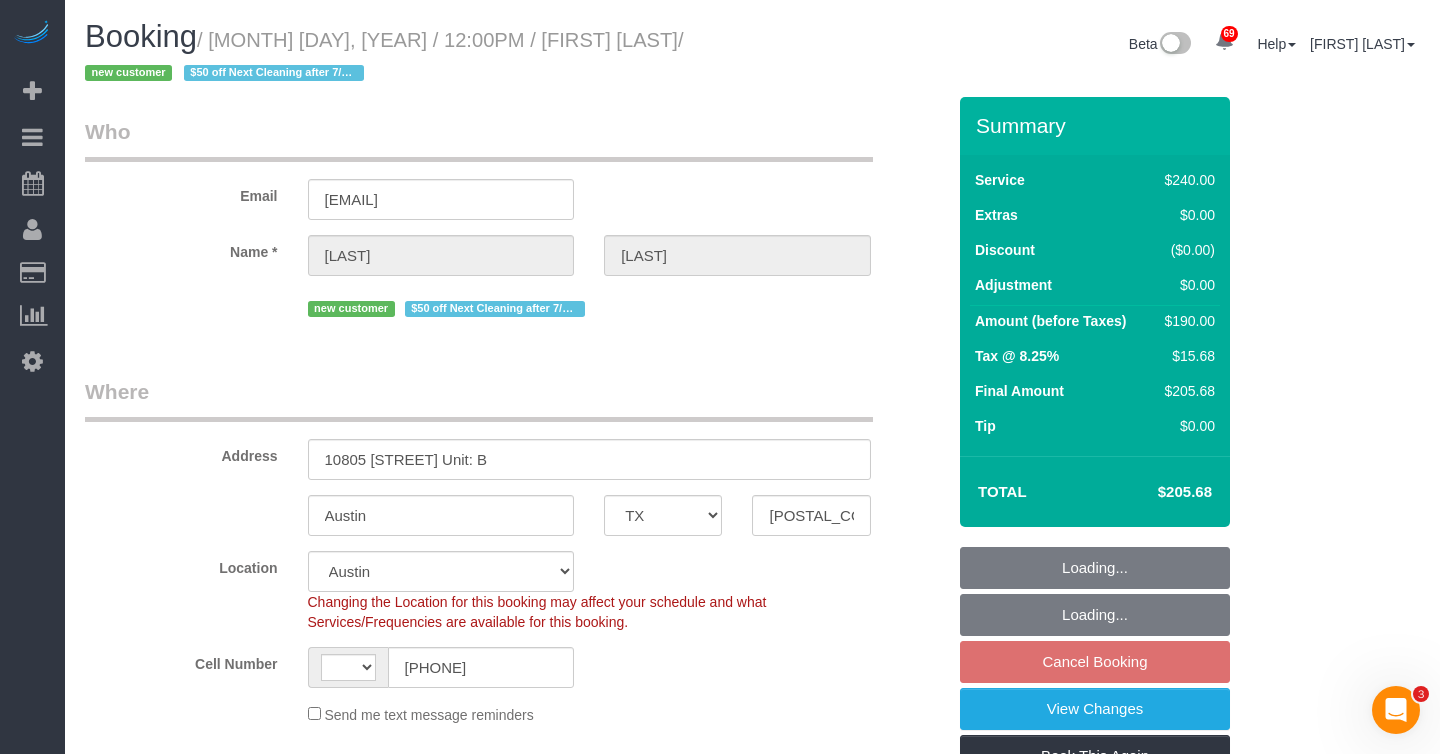 select on "string:US" 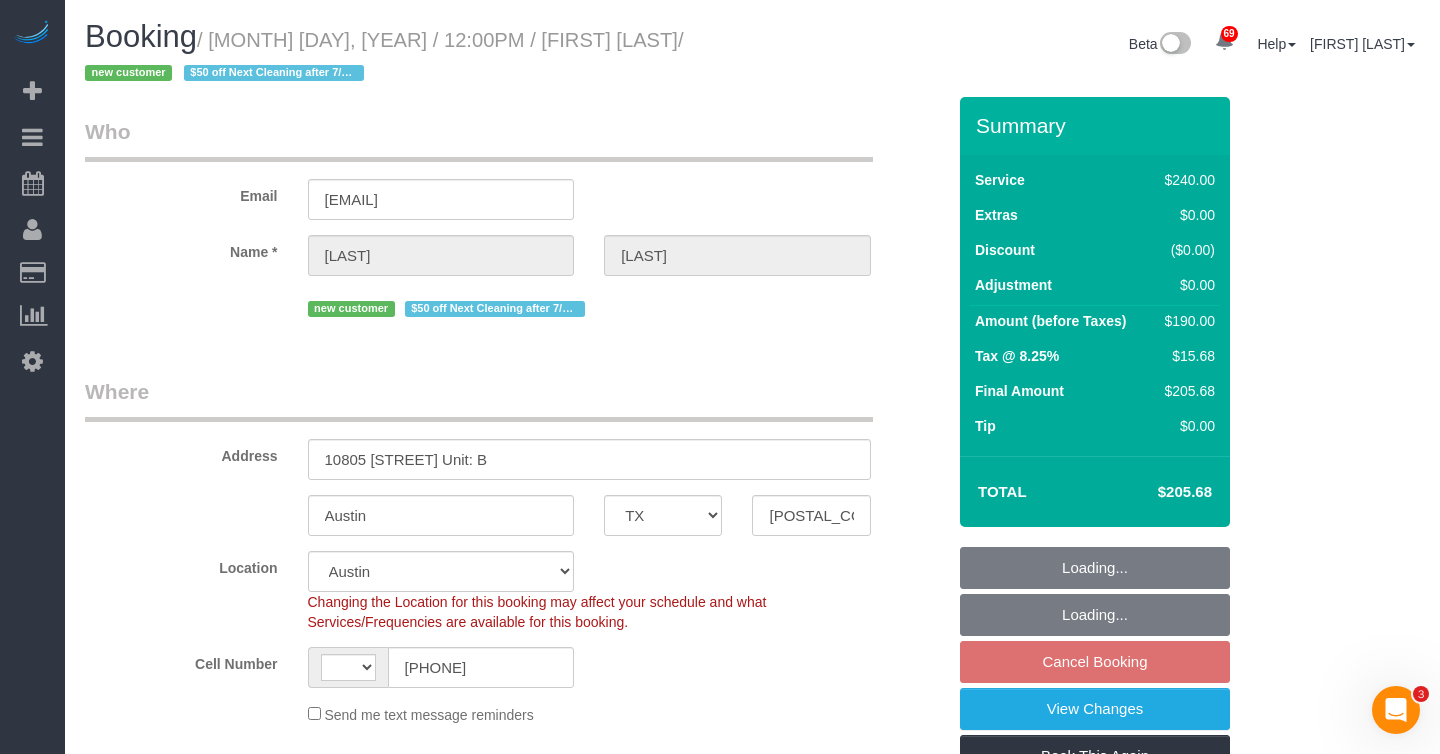 select on "object:1100" 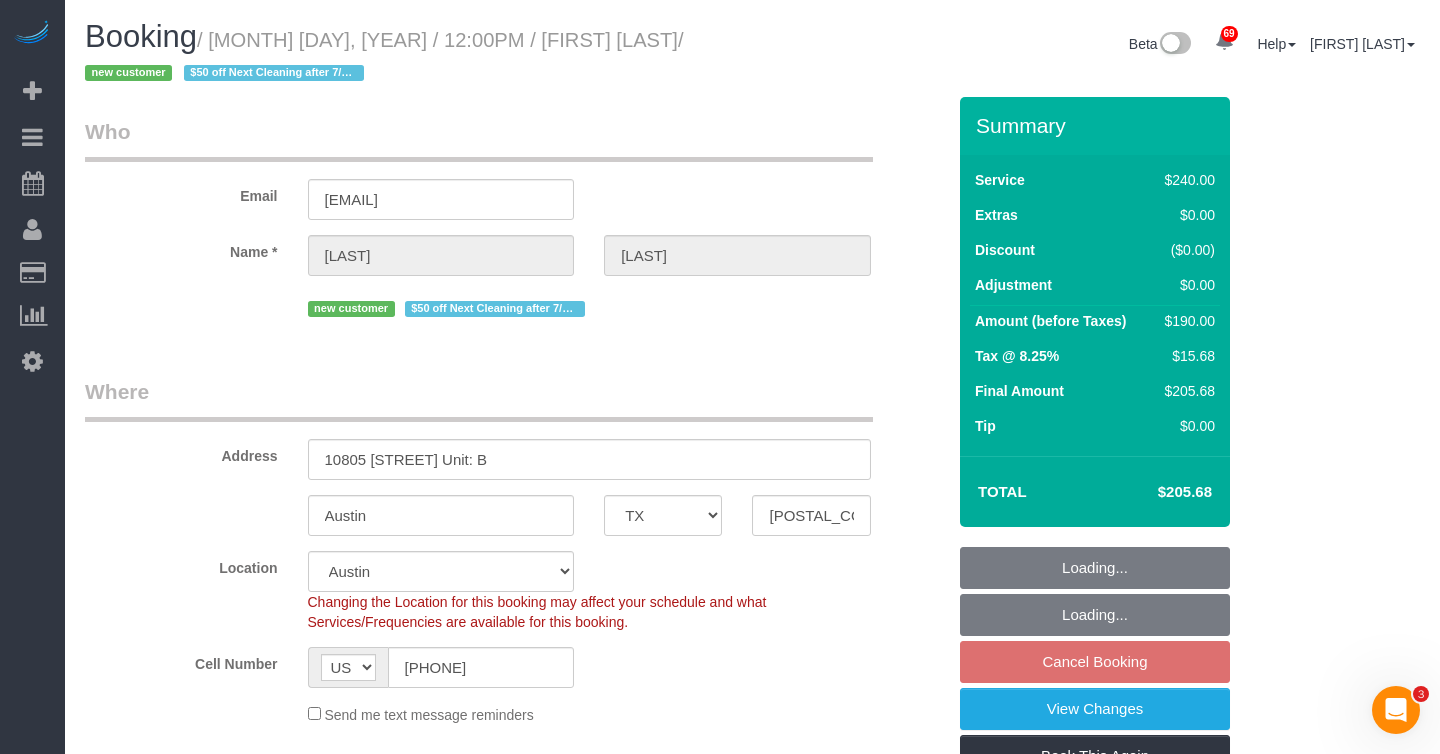 select on "object:1142" 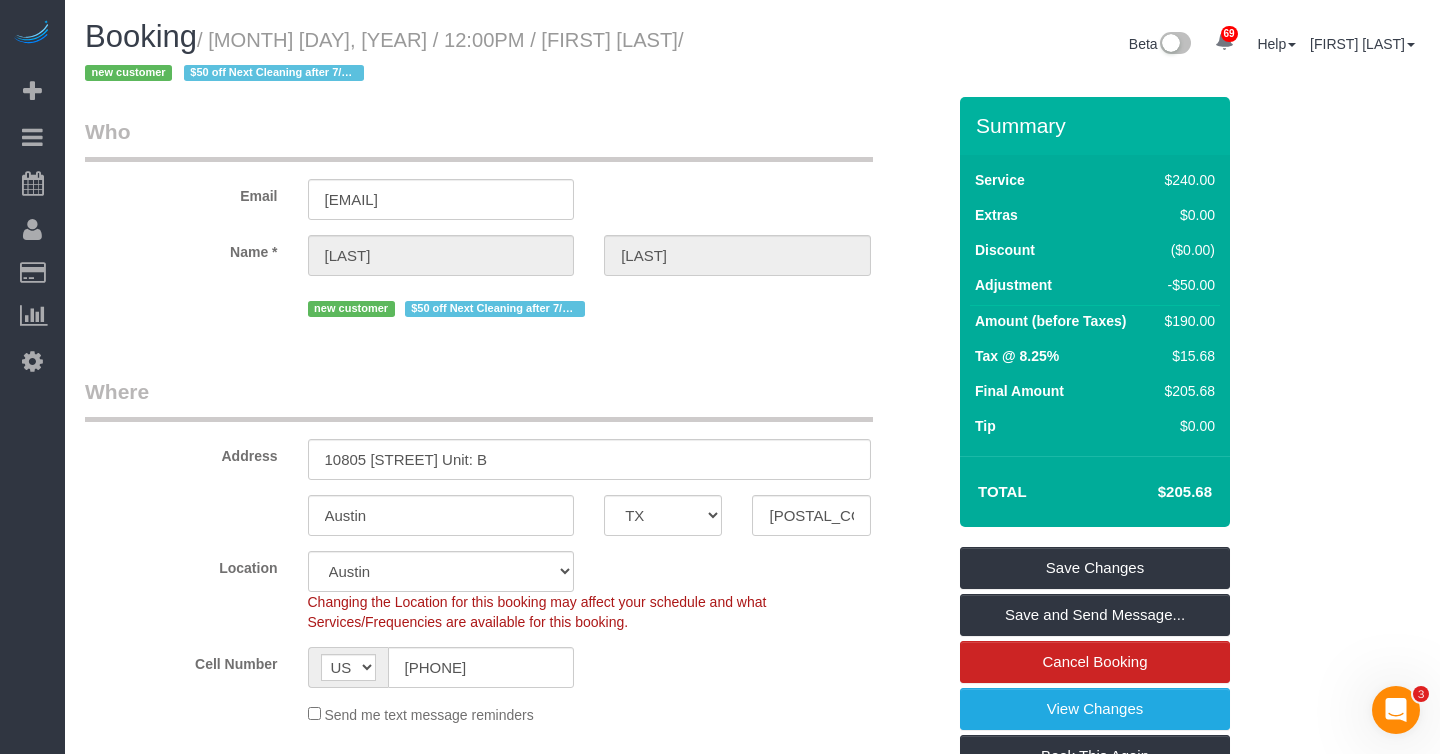 drag, startPoint x: 228, startPoint y: 43, endPoint x: 637, endPoint y: 44, distance: 409.00122 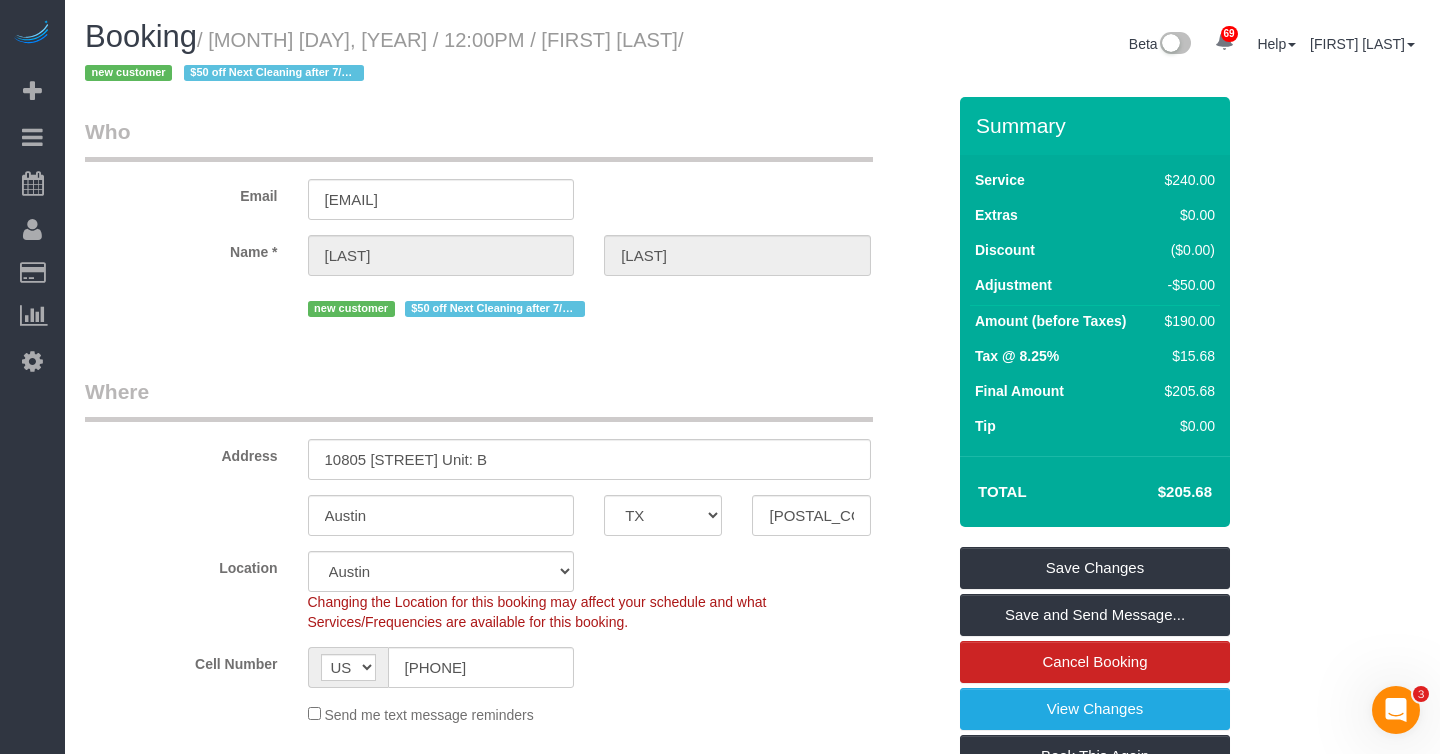 click on "/ August 07, 2025 / 12:00PM / Dakota Ditterline
/
new customer
$50 off Next Cleaning after 7/27/2023" at bounding box center [384, 57] 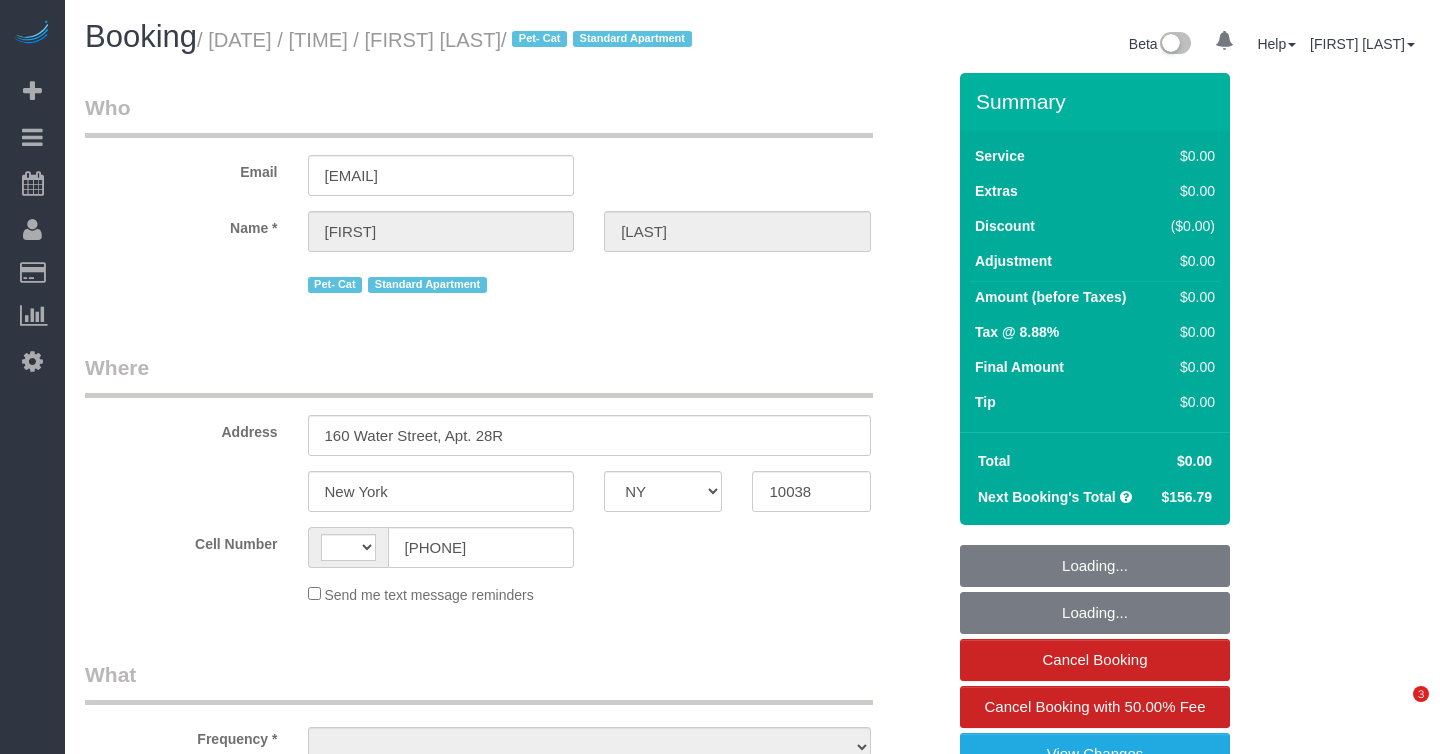 select on "NY" 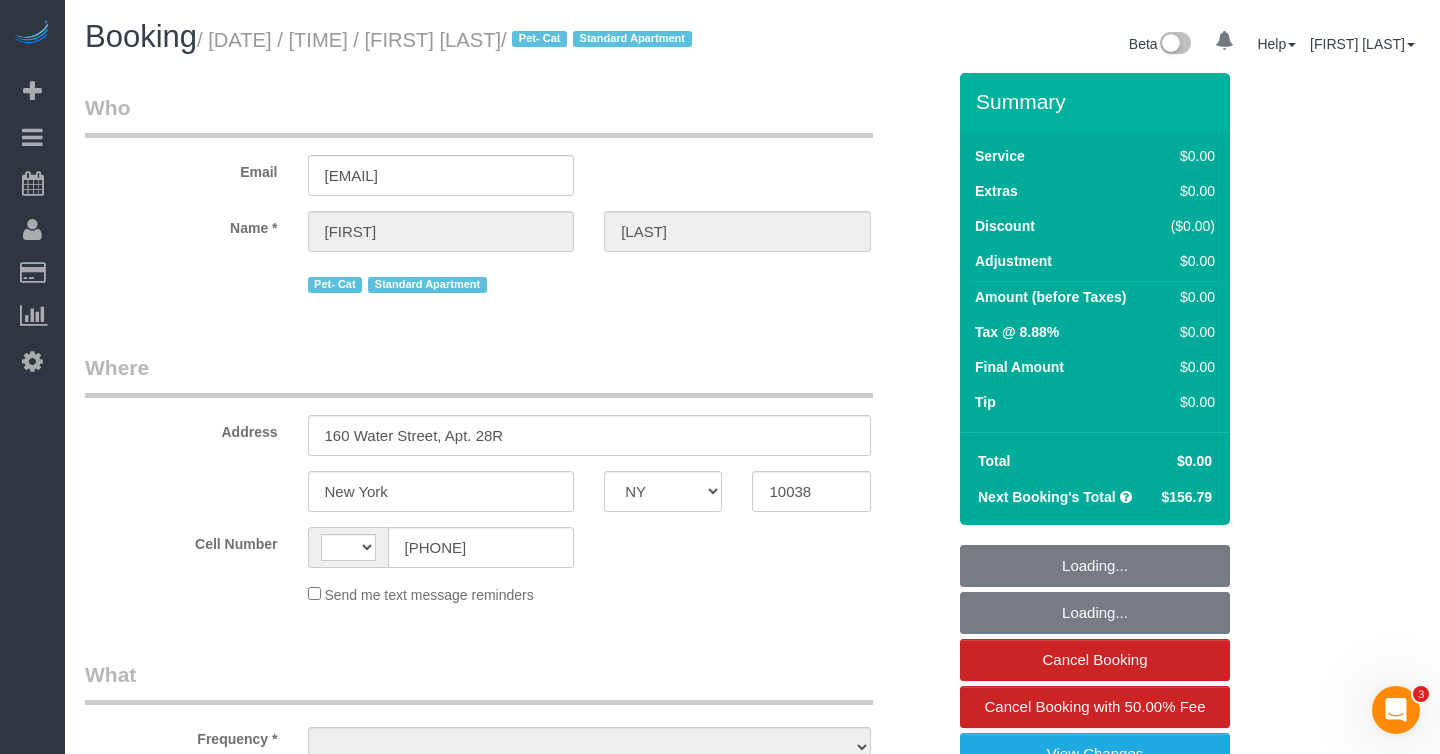 scroll, scrollTop: 0, scrollLeft: 0, axis: both 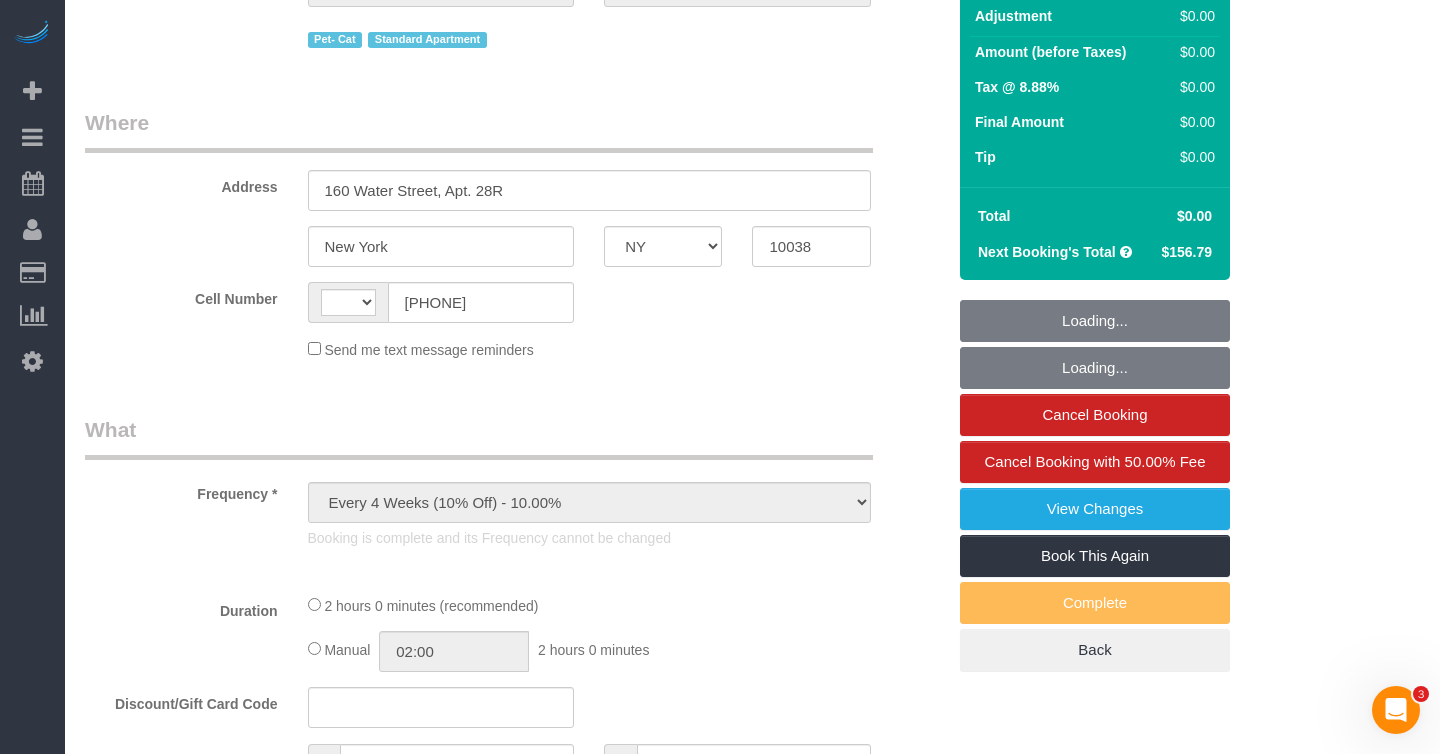 select on "string:US" 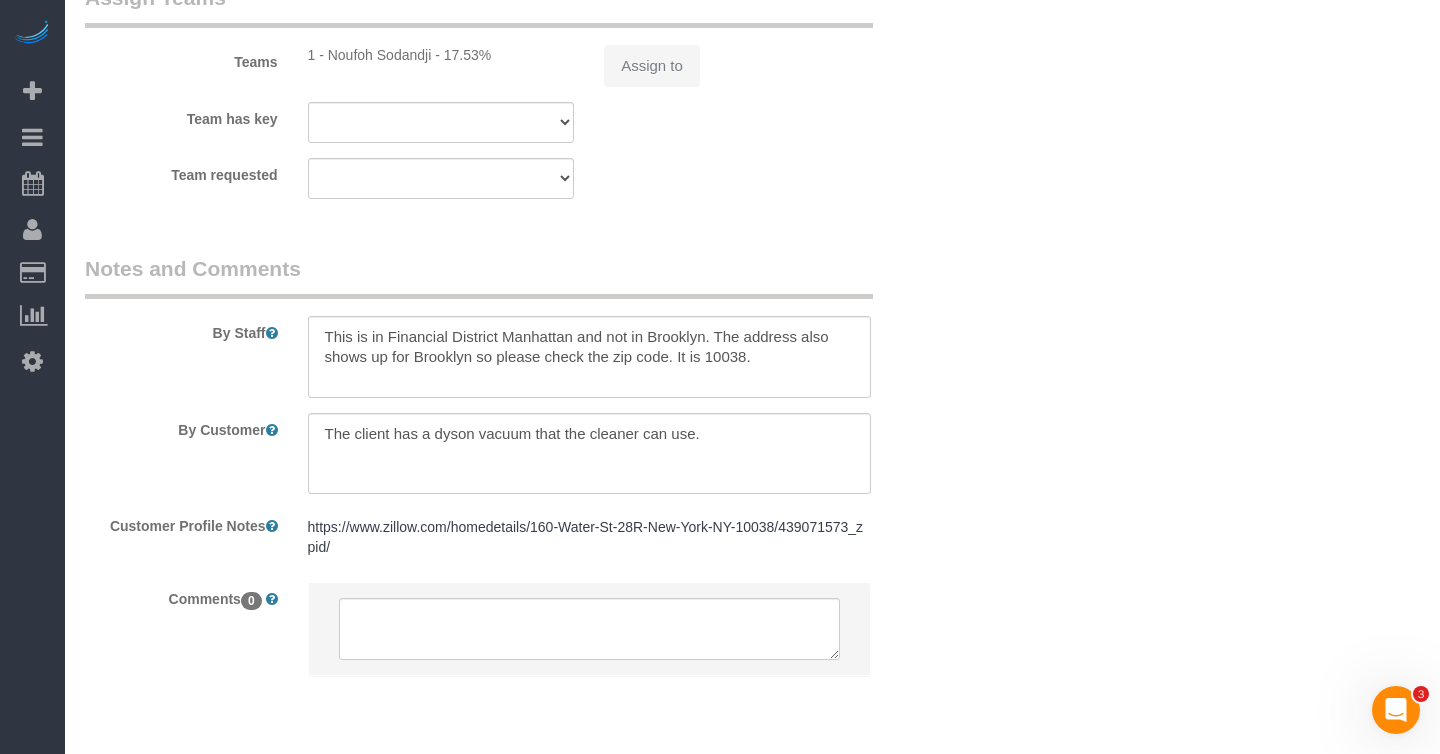 select on "1" 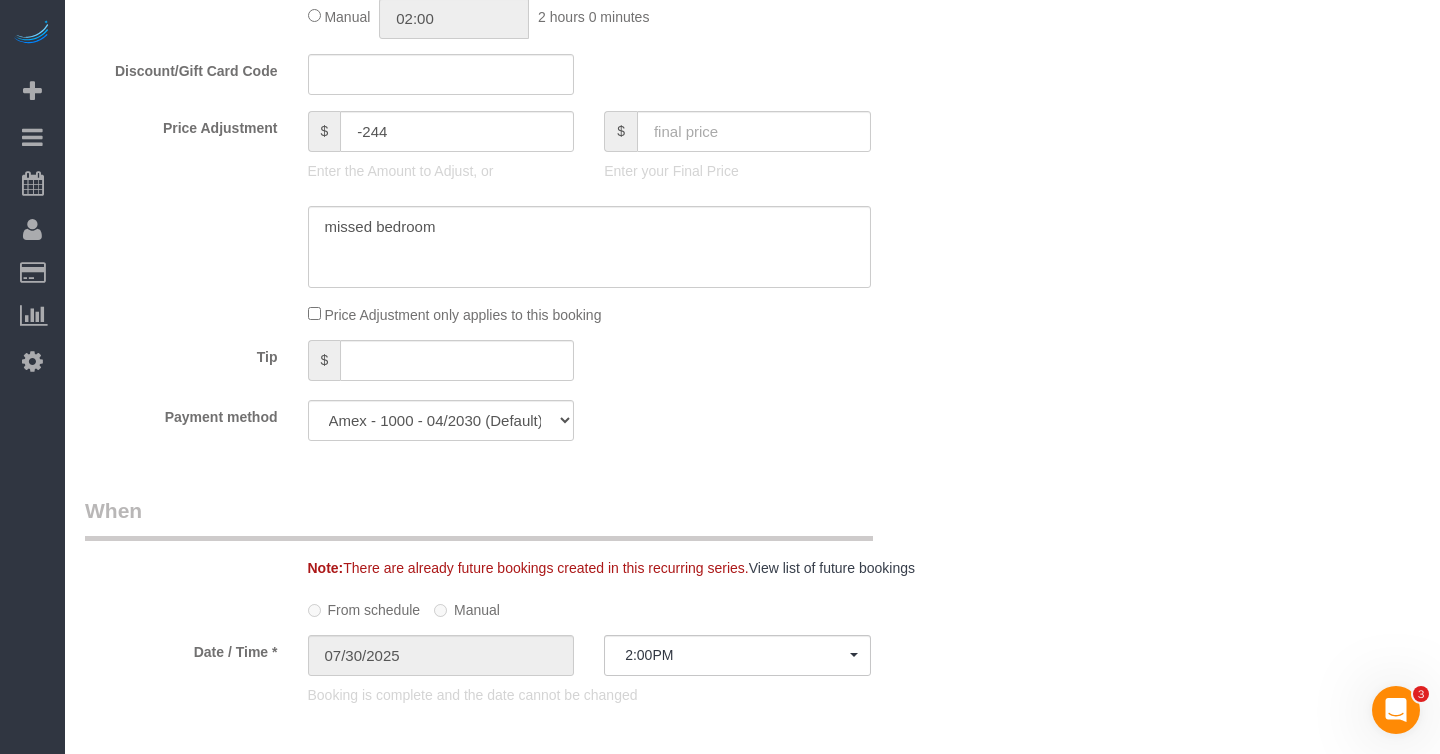 select on "object:1521" 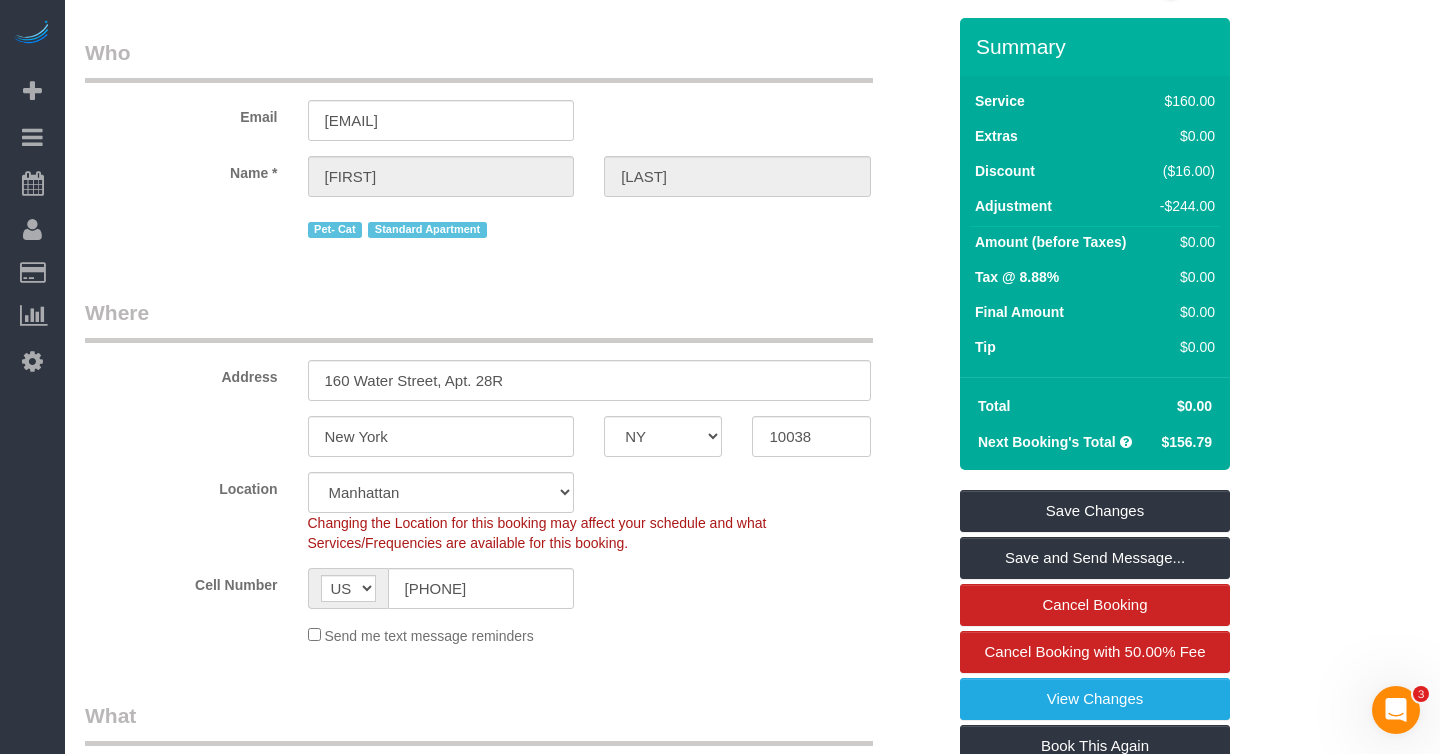 scroll, scrollTop: 0, scrollLeft: 0, axis: both 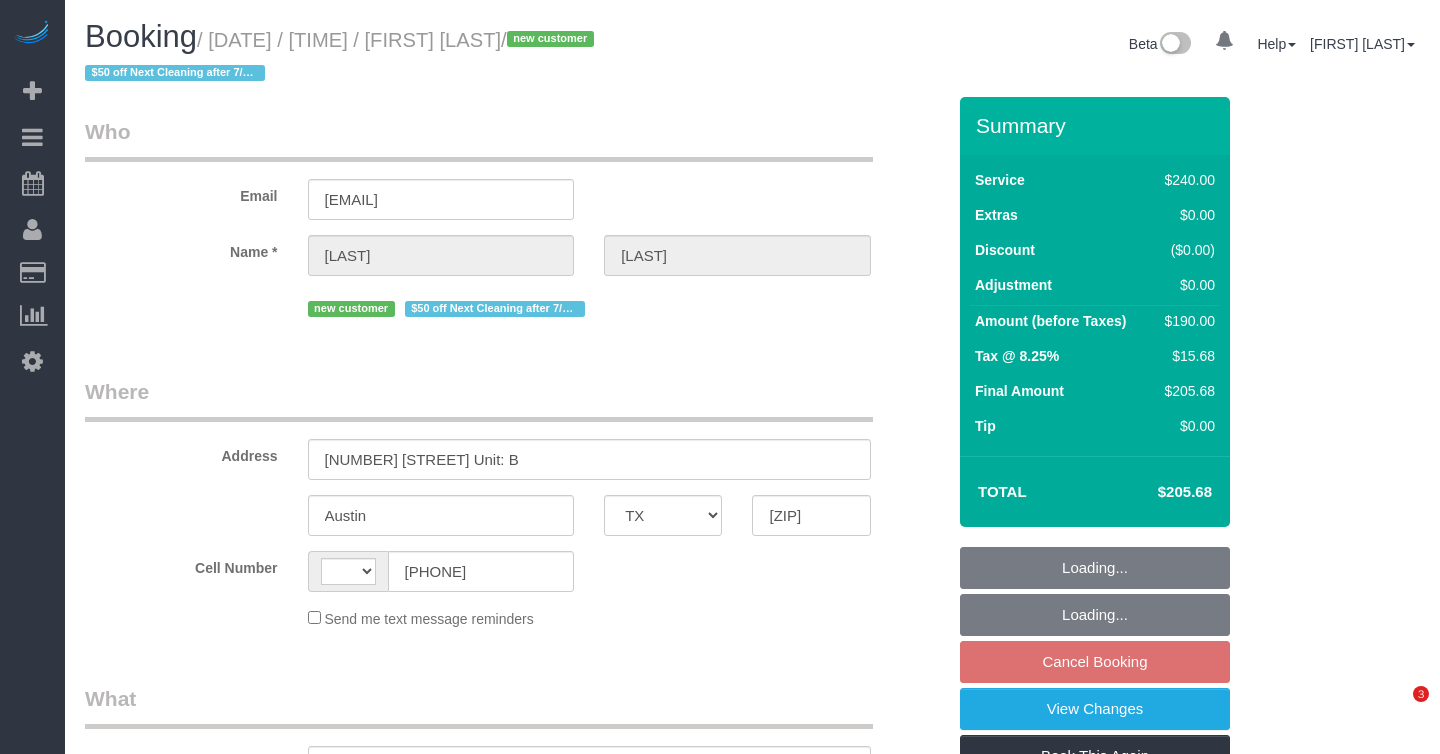 select on "TX" 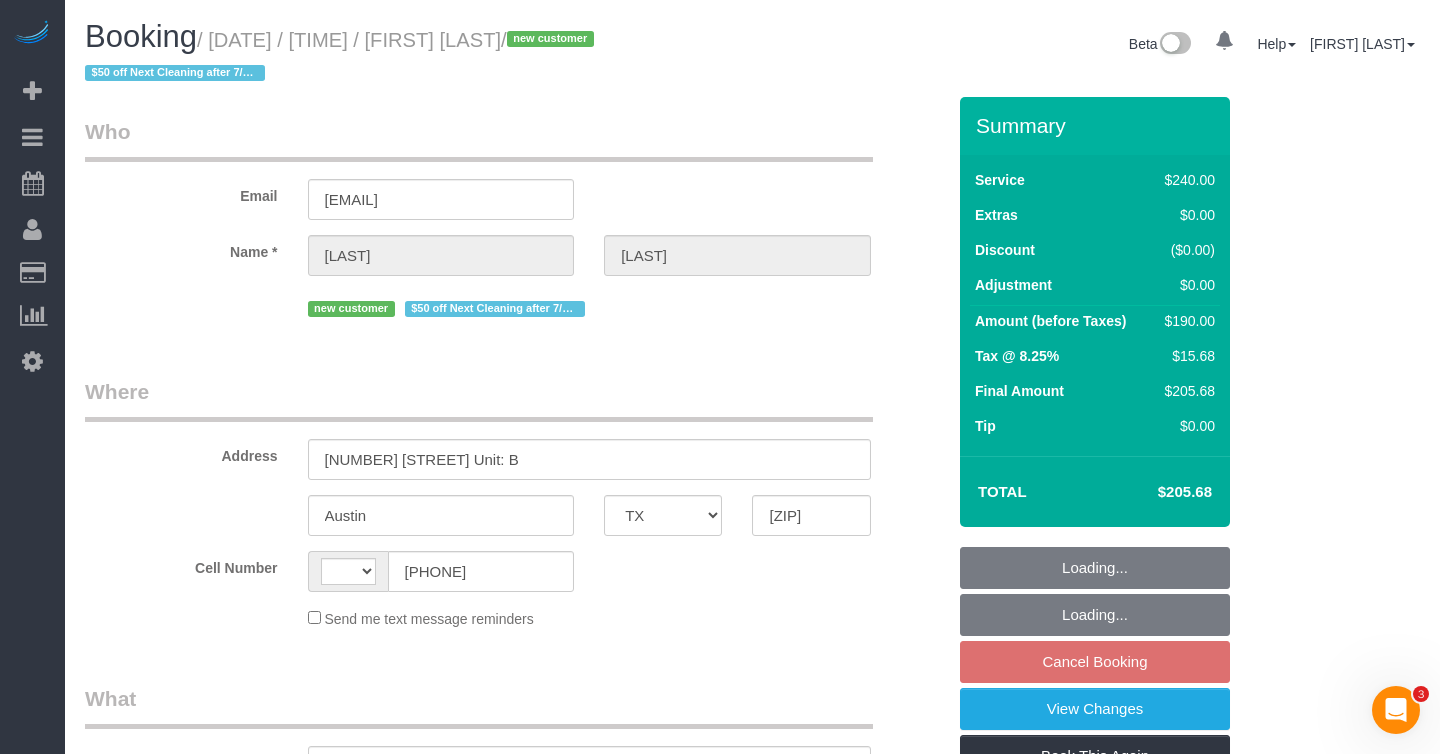 scroll, scrollTop: 0, scrollLeft: 0, axis: both 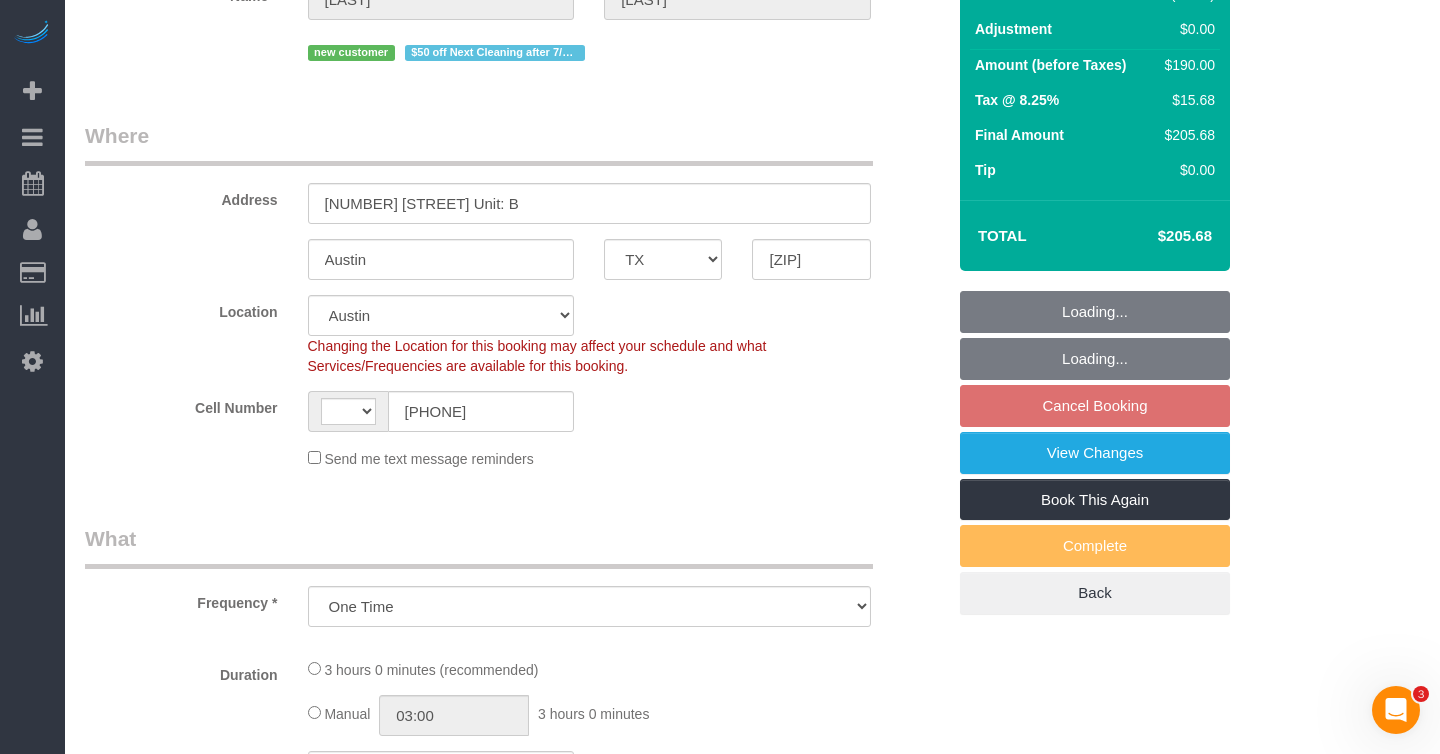 select on "object:578" 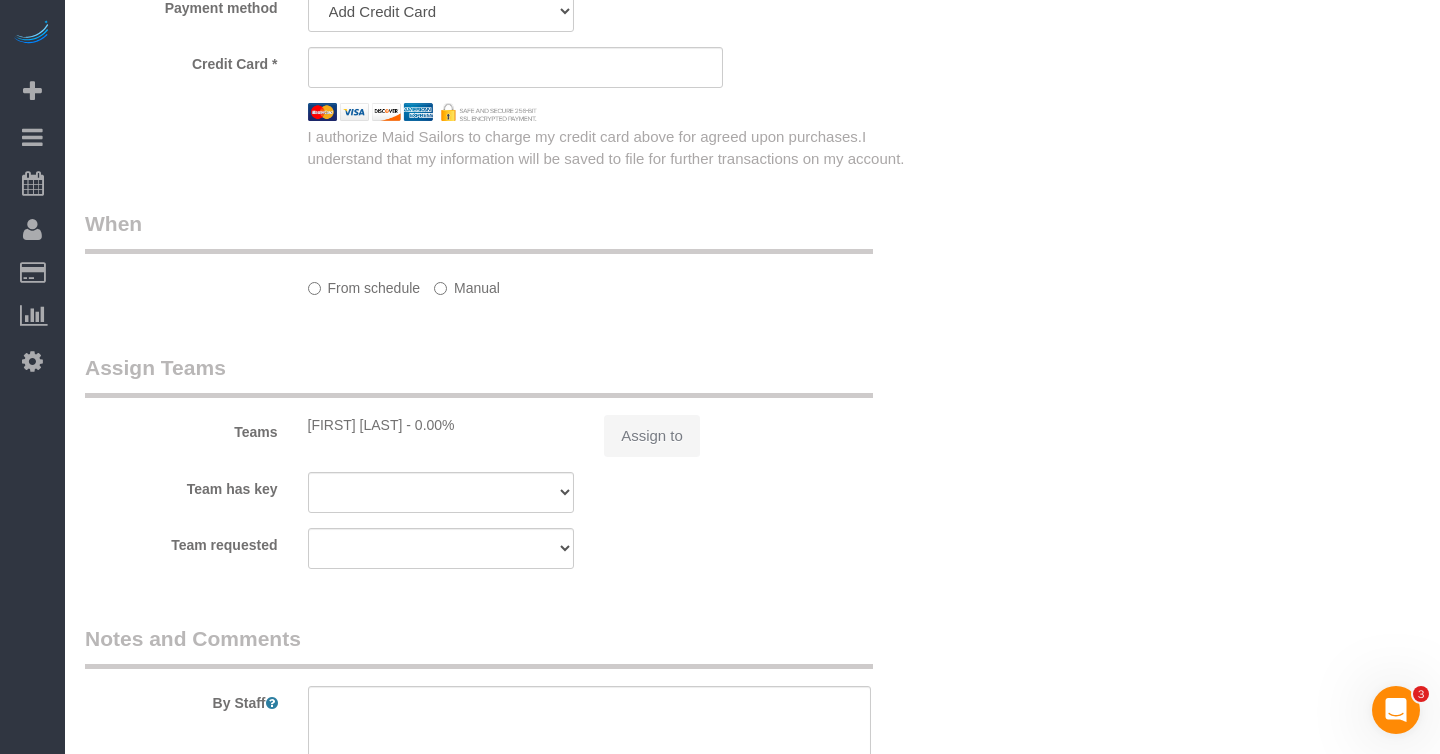 select on "string:US" 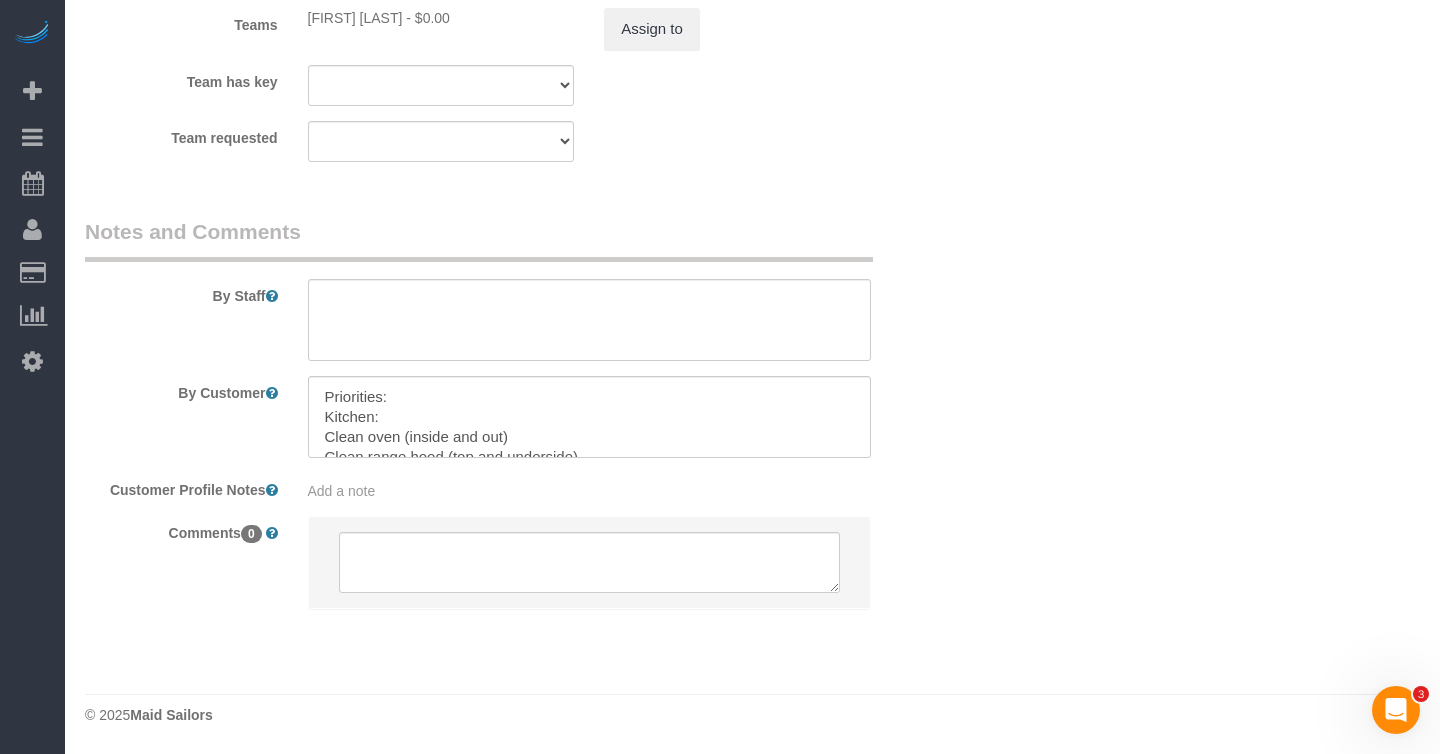 select on "spot5" 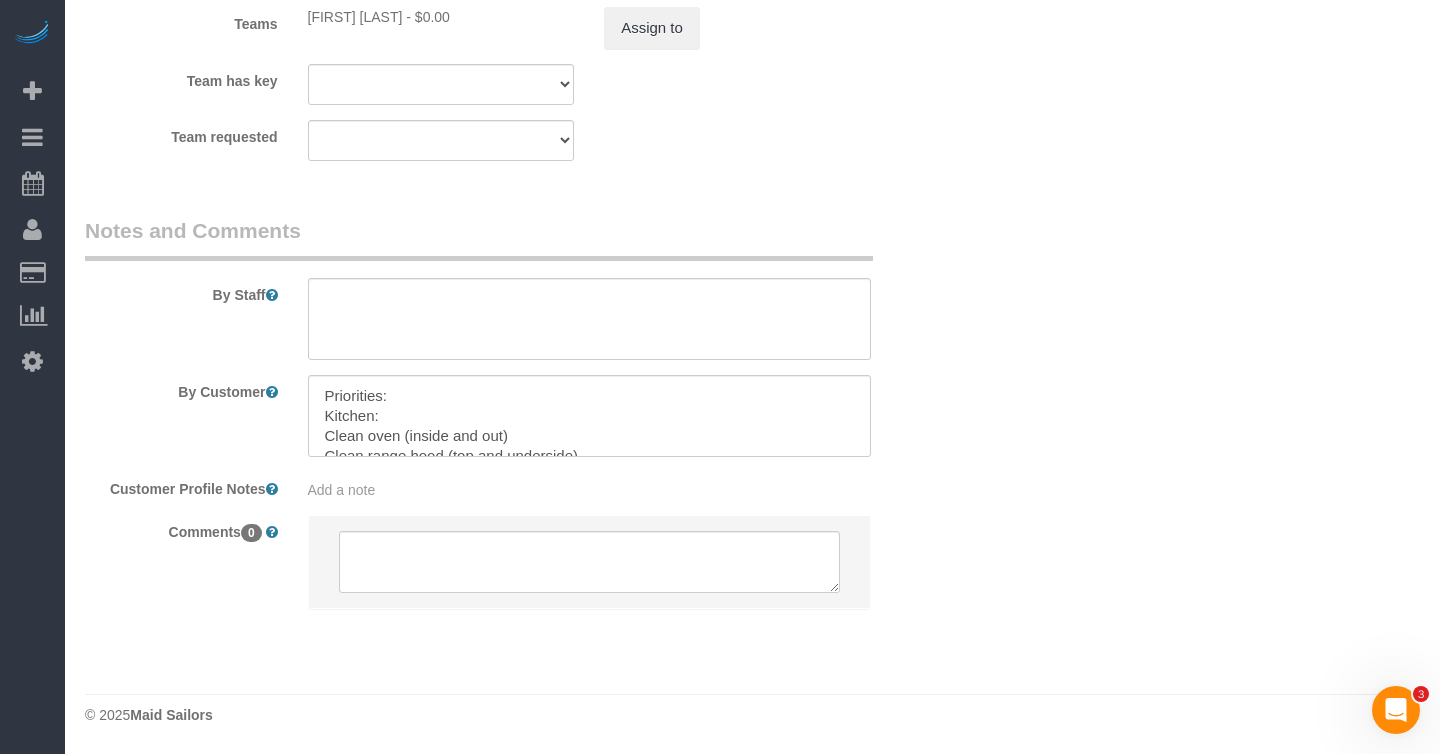 select on "180" 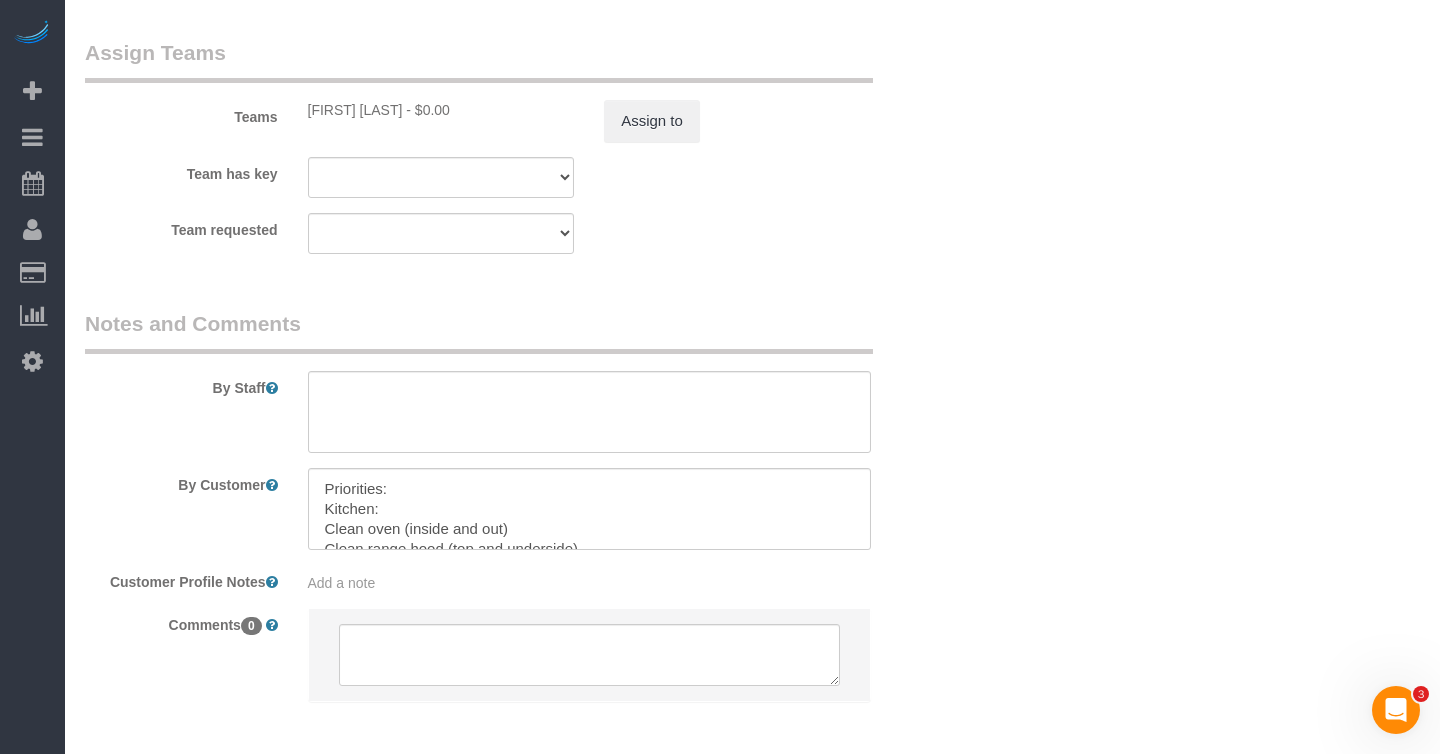 scroll, scrollTop: 2184, scrollLeft: 0, axis: vertical 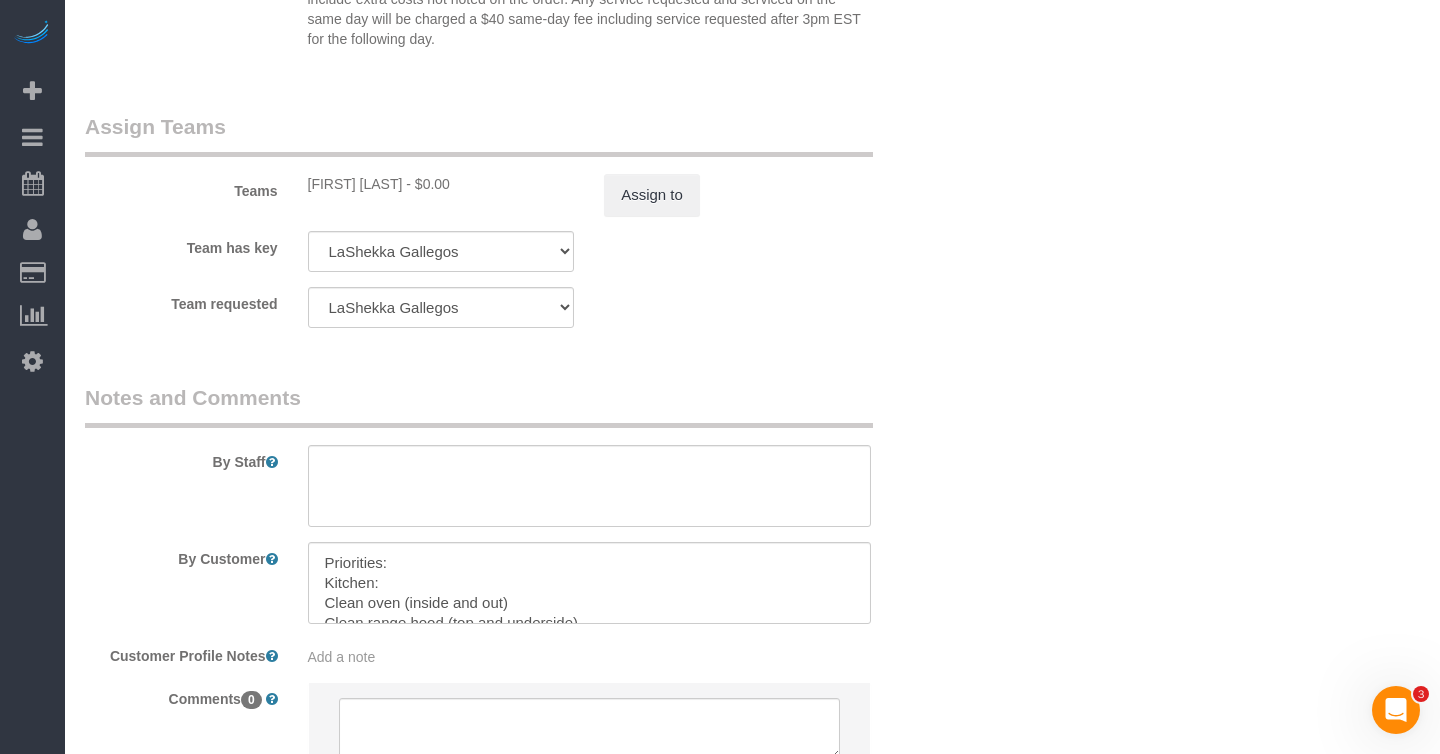 drag, startPoint x: 308, startPoint y: 182, endPoint x: 428, endPoint y: 190, distance: 120.26637 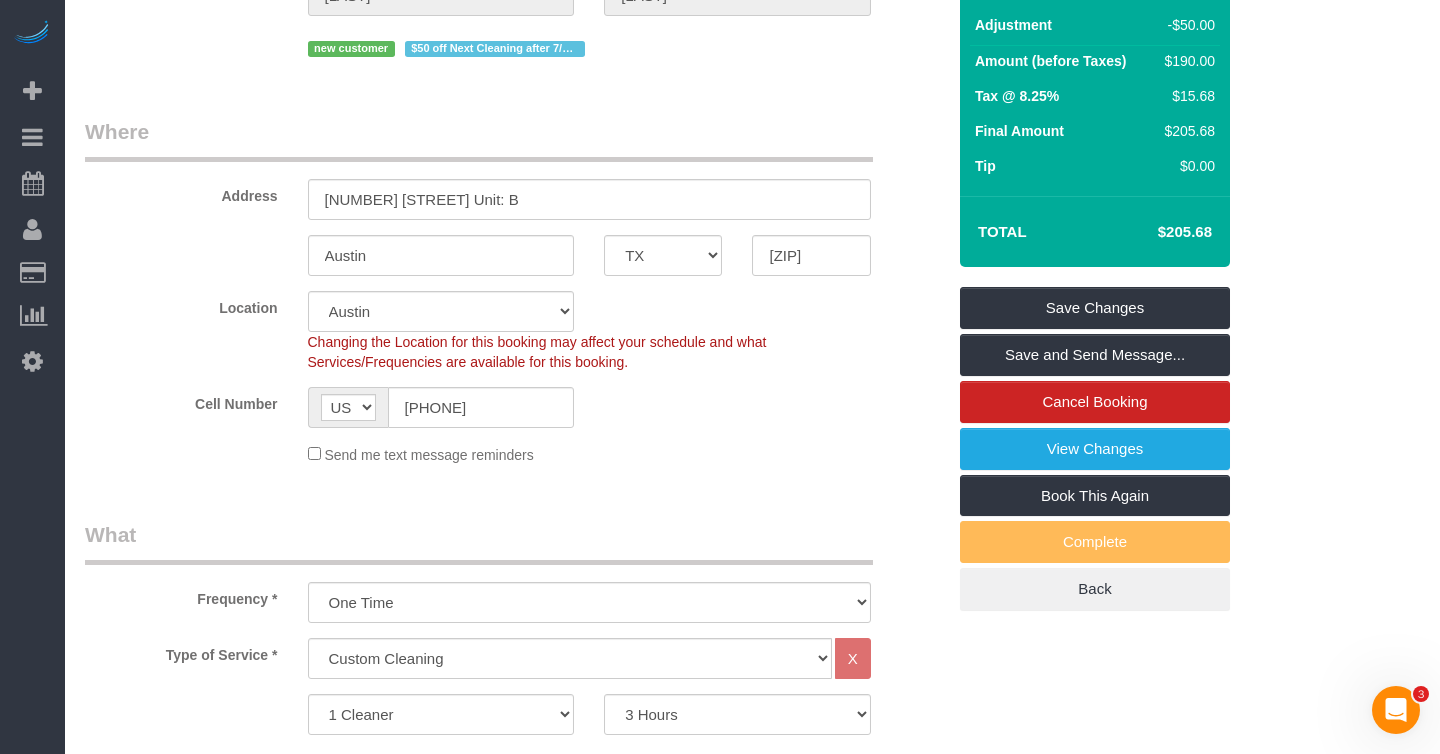 scroll, scrollTop: 0, scrollLeft: 0, axis: both 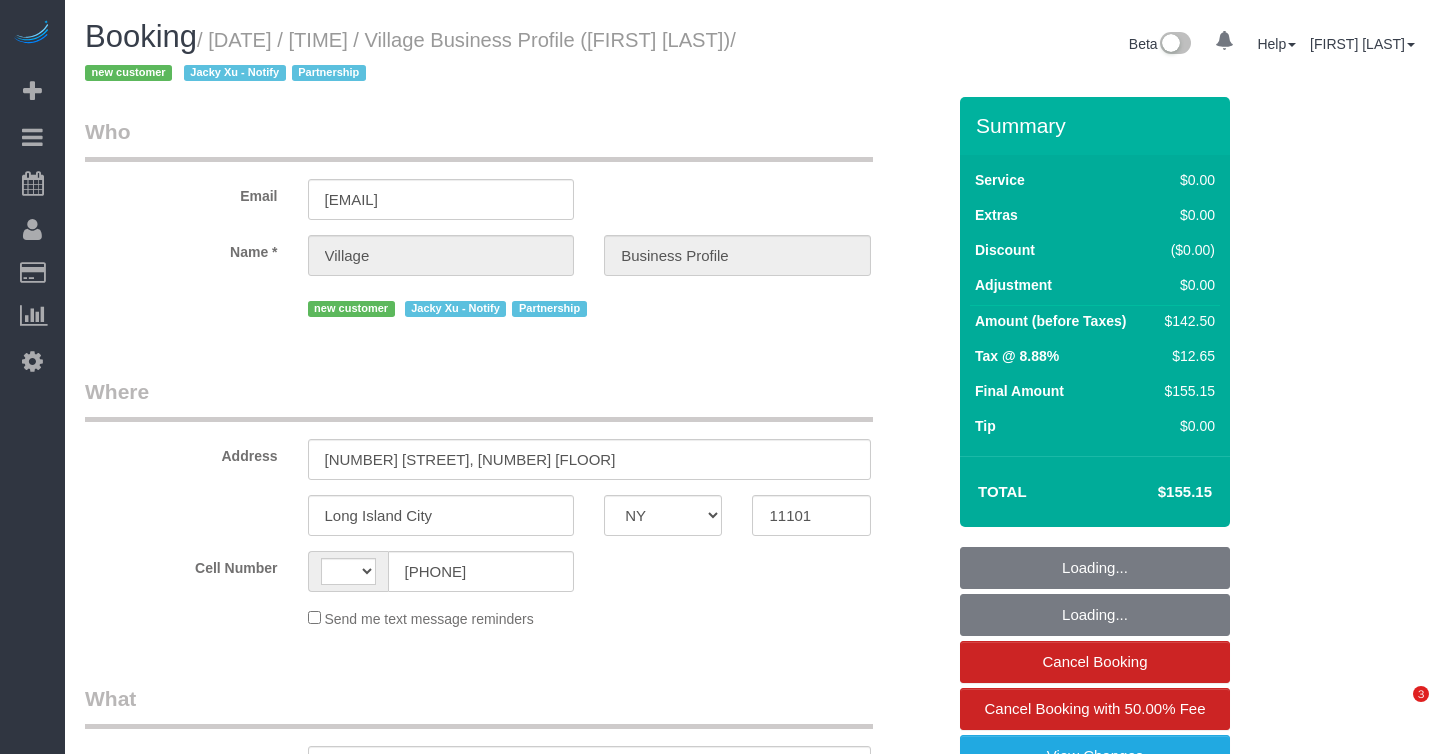 select on "NY" 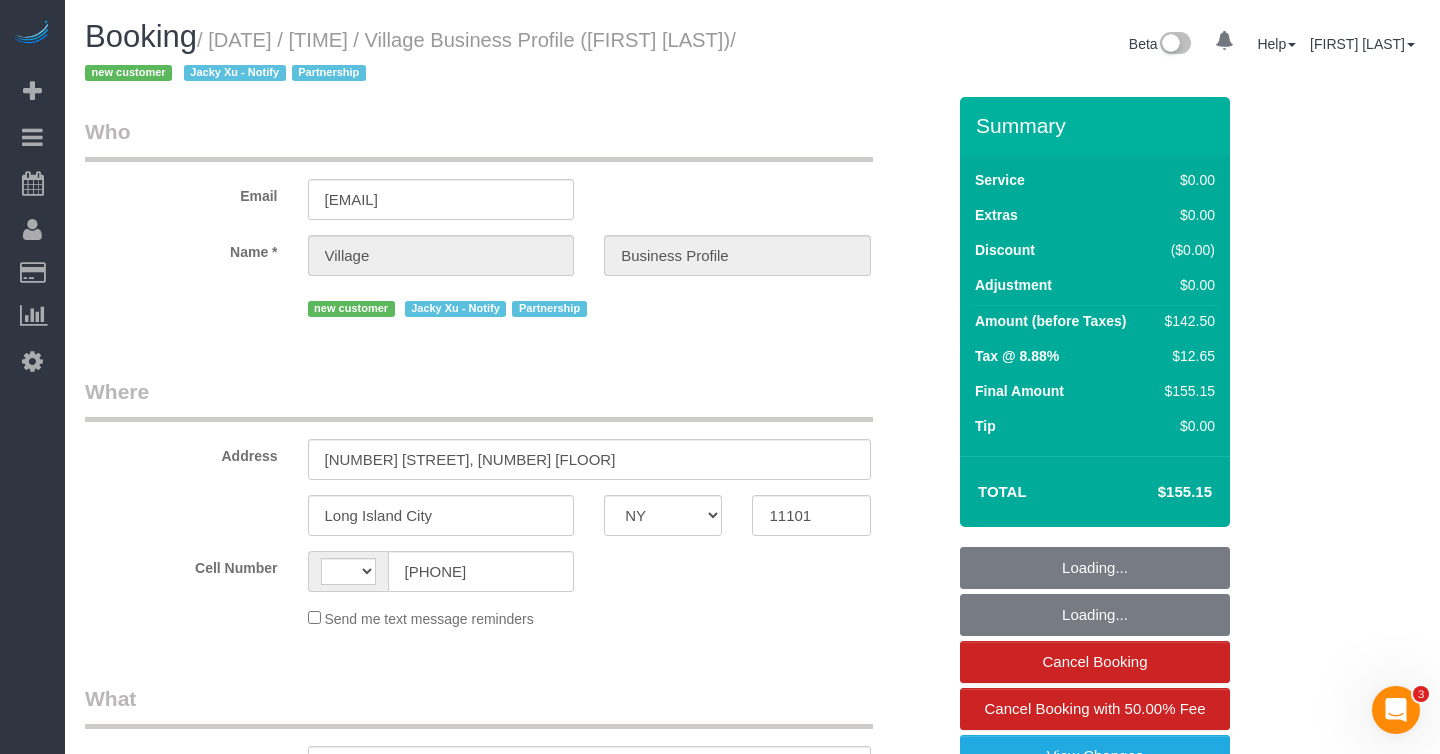 scroll, scrollTop: 0, scrollLeft: 0, axis: both 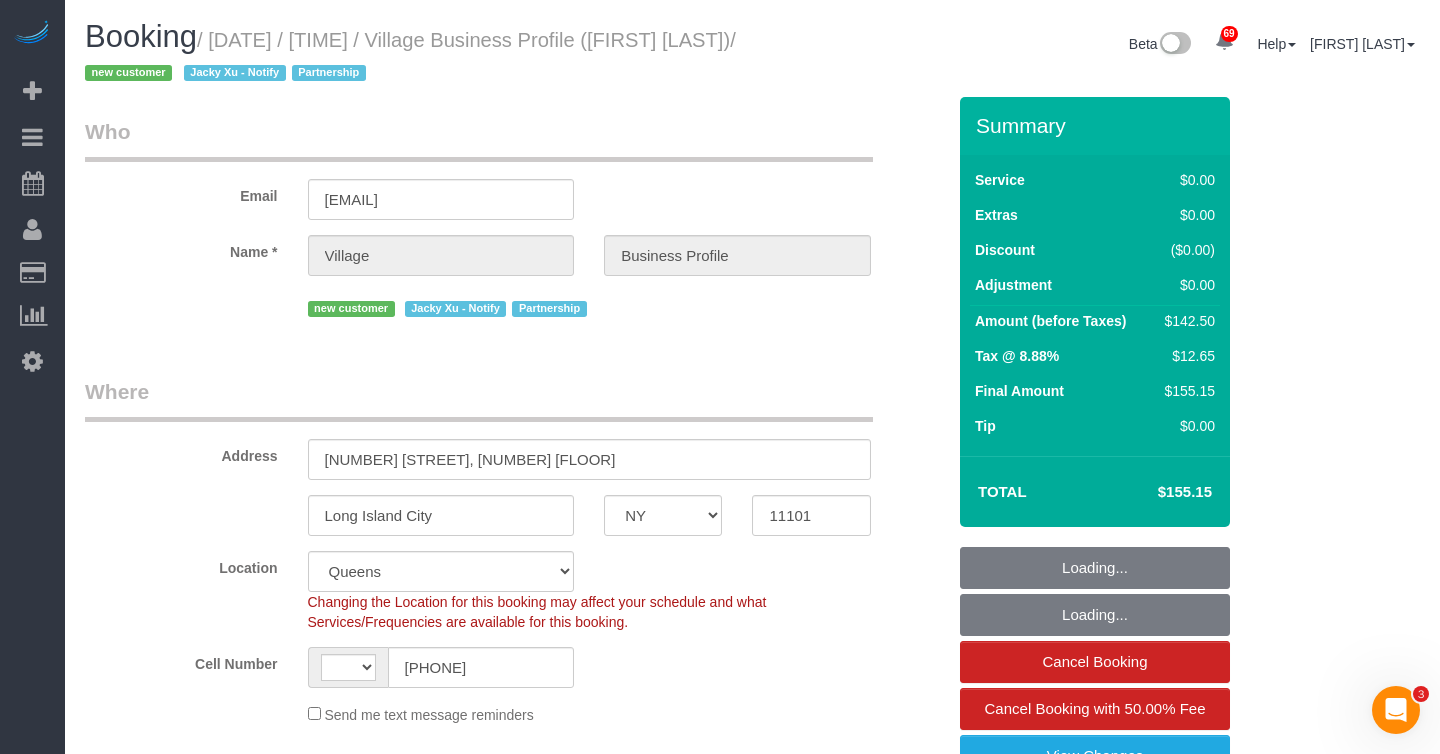 select on "object:978" 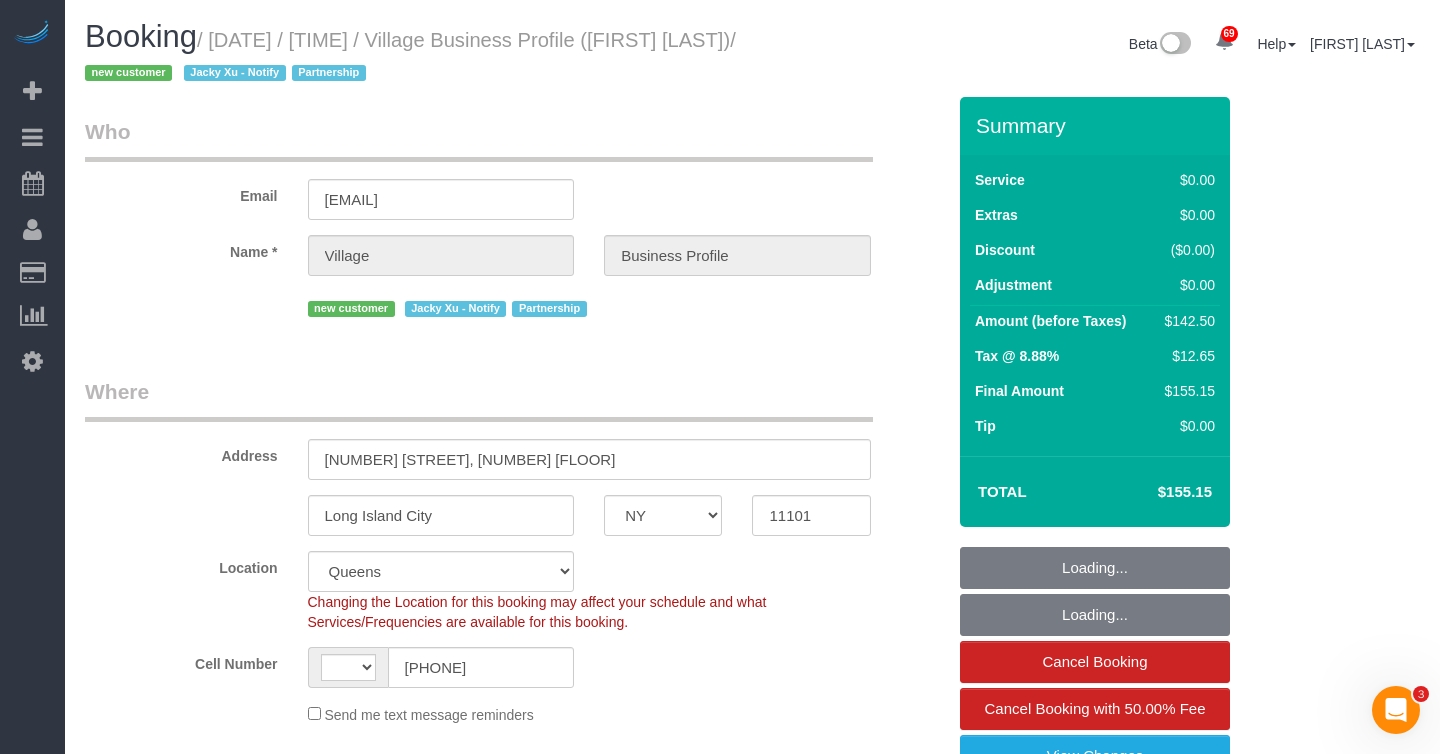 select on "string:US" 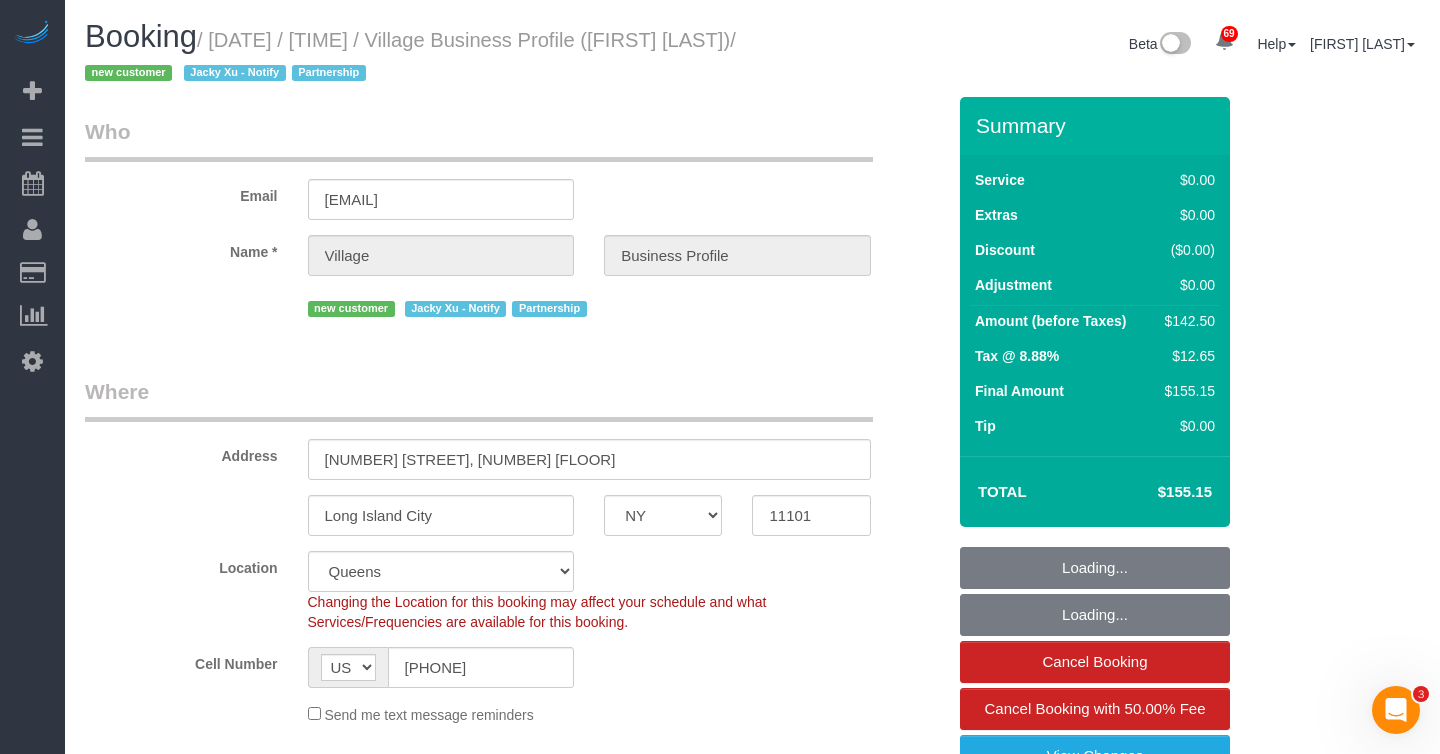 select on "3" 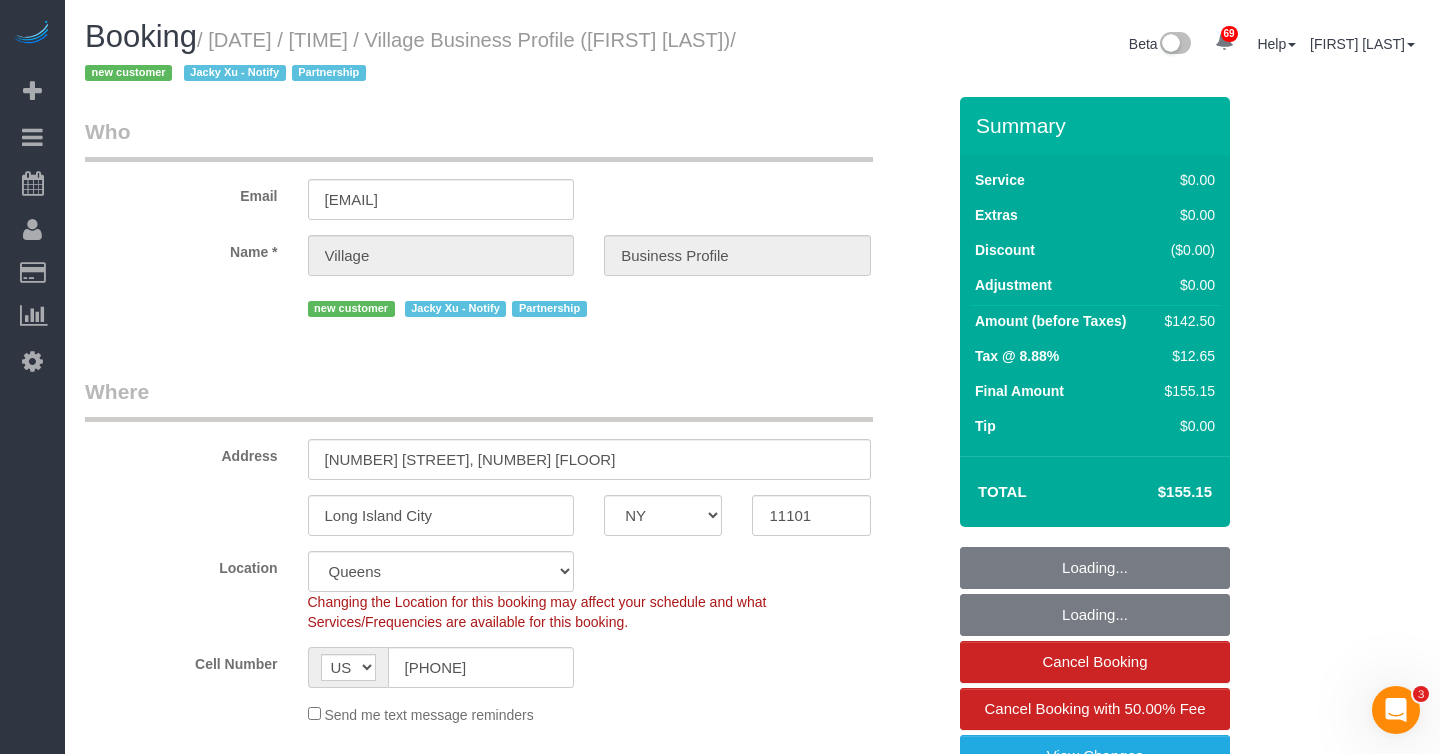 select on "spot1" 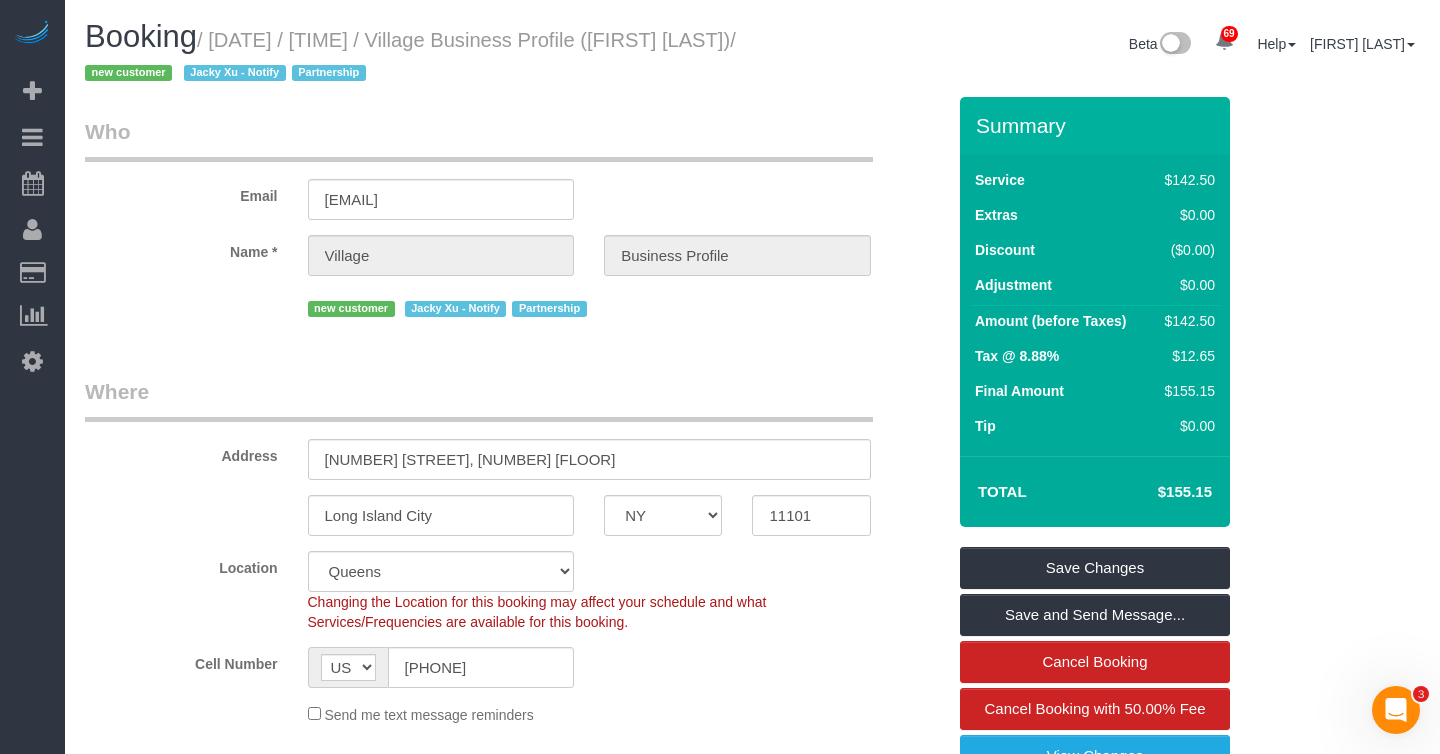 drag, startPoint x: 230, startPoint y: 76, endPoint x: 90, endPoint y: 74, distance: 140.01428 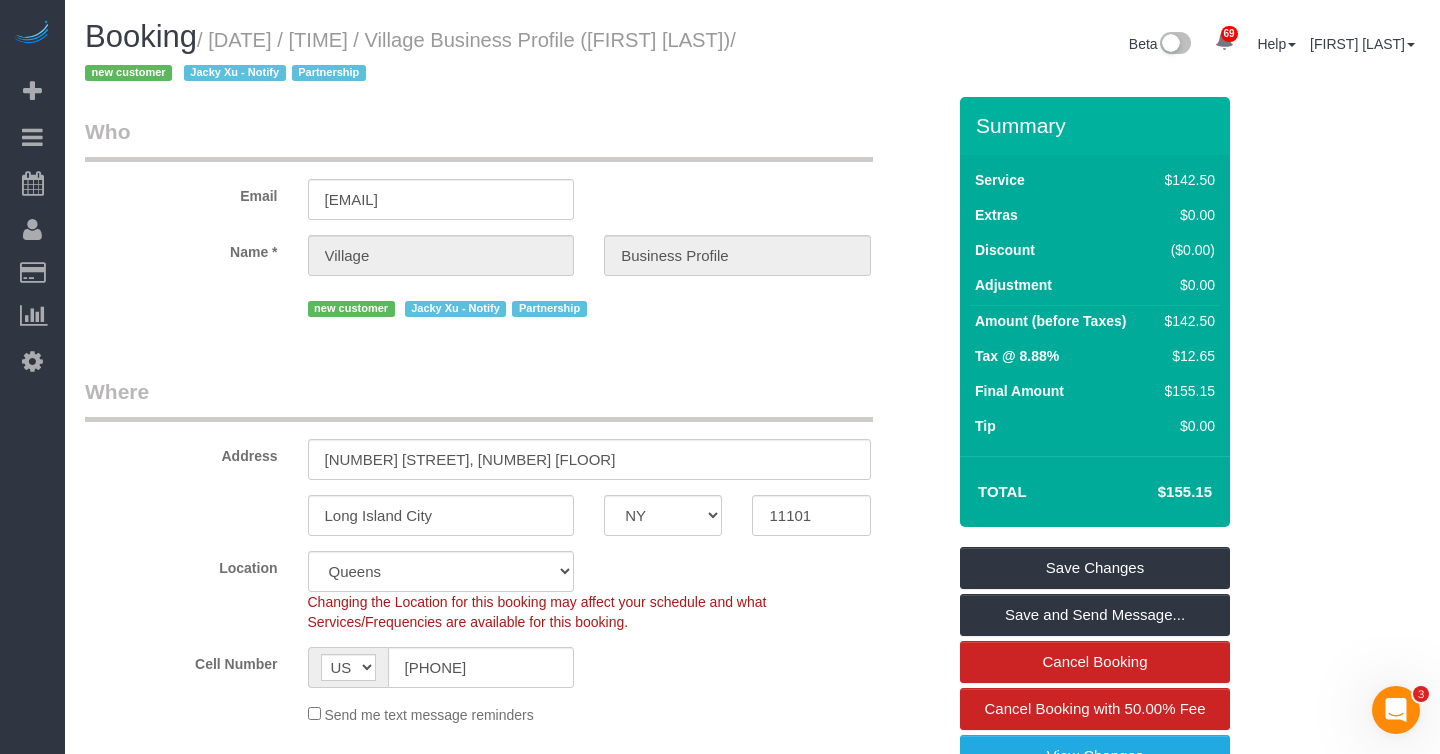 click on "/ [DATE] / [TIME] / Village Business Profile ([FIRST] [LAST])
/
new customer
[NAME] - Notify
Partnership" at bounding box center [410, 57] 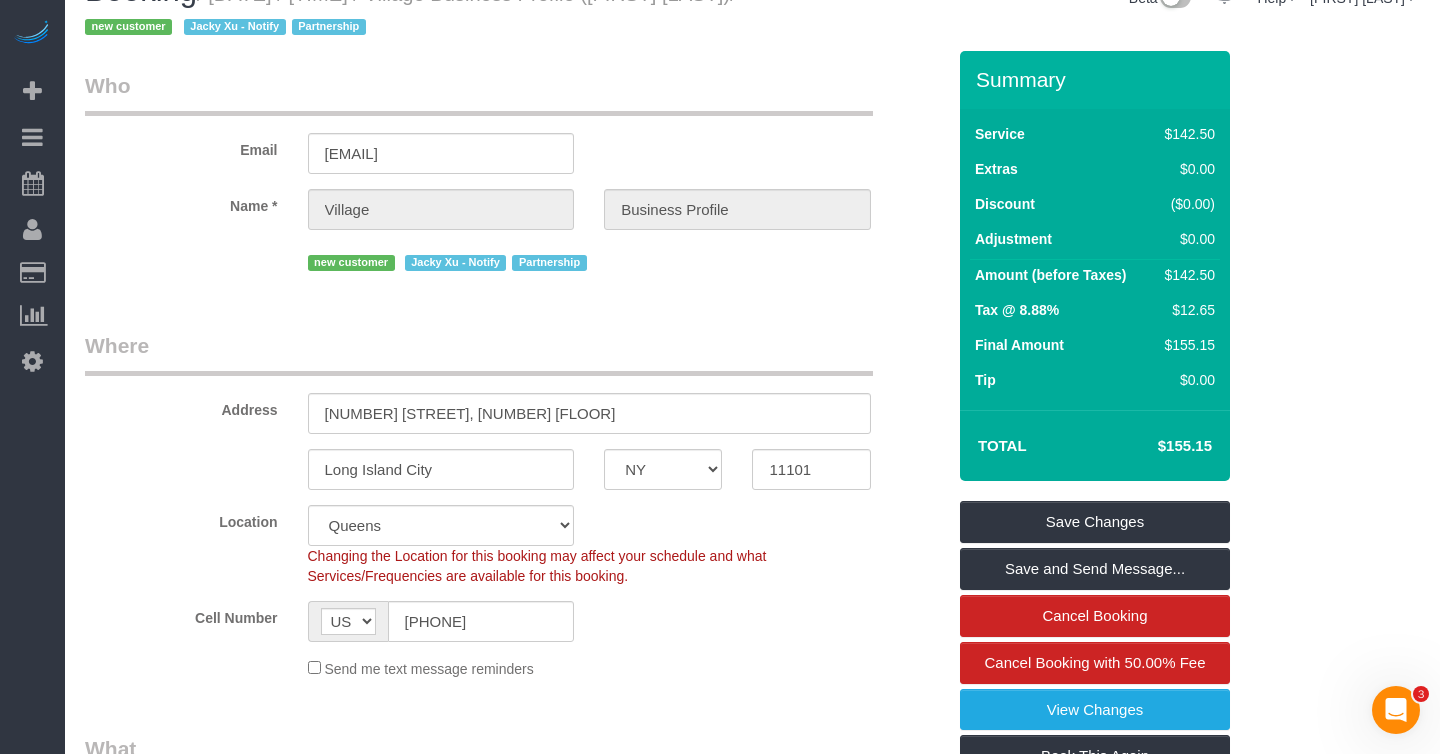 scroll, scrollTop: 0, scrollLeft: 0, axis: both 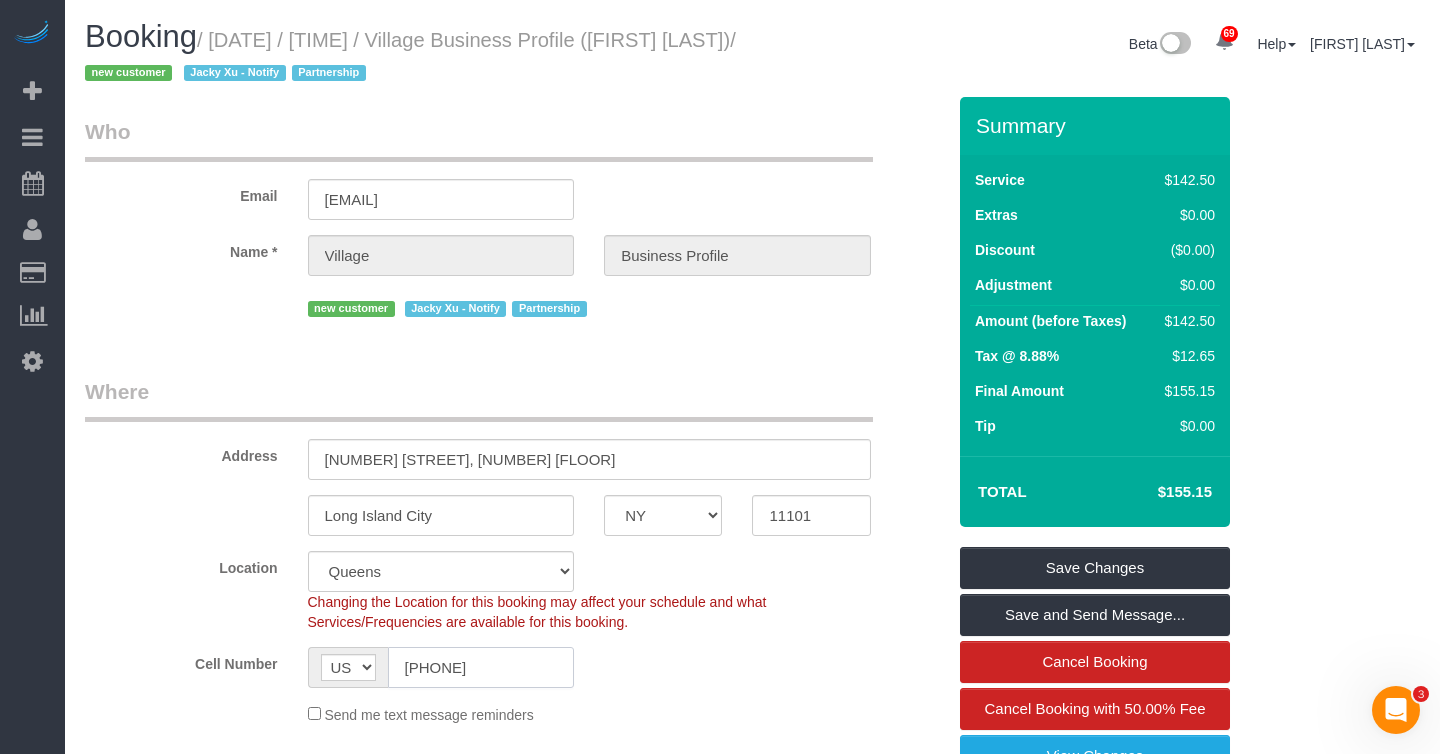 click on "[PHONE]" 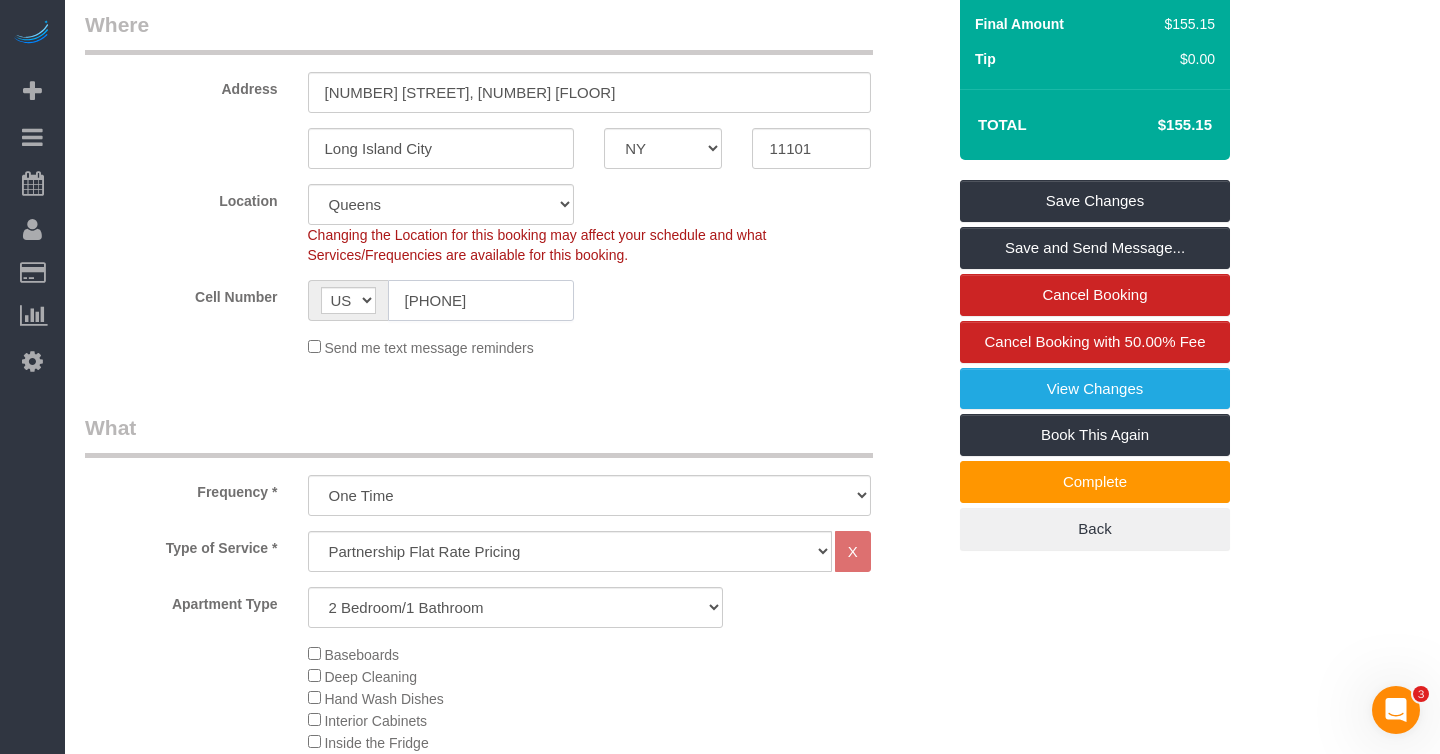 scroll, scrollTop: 368, scrollLeft: 0, axis: vertical 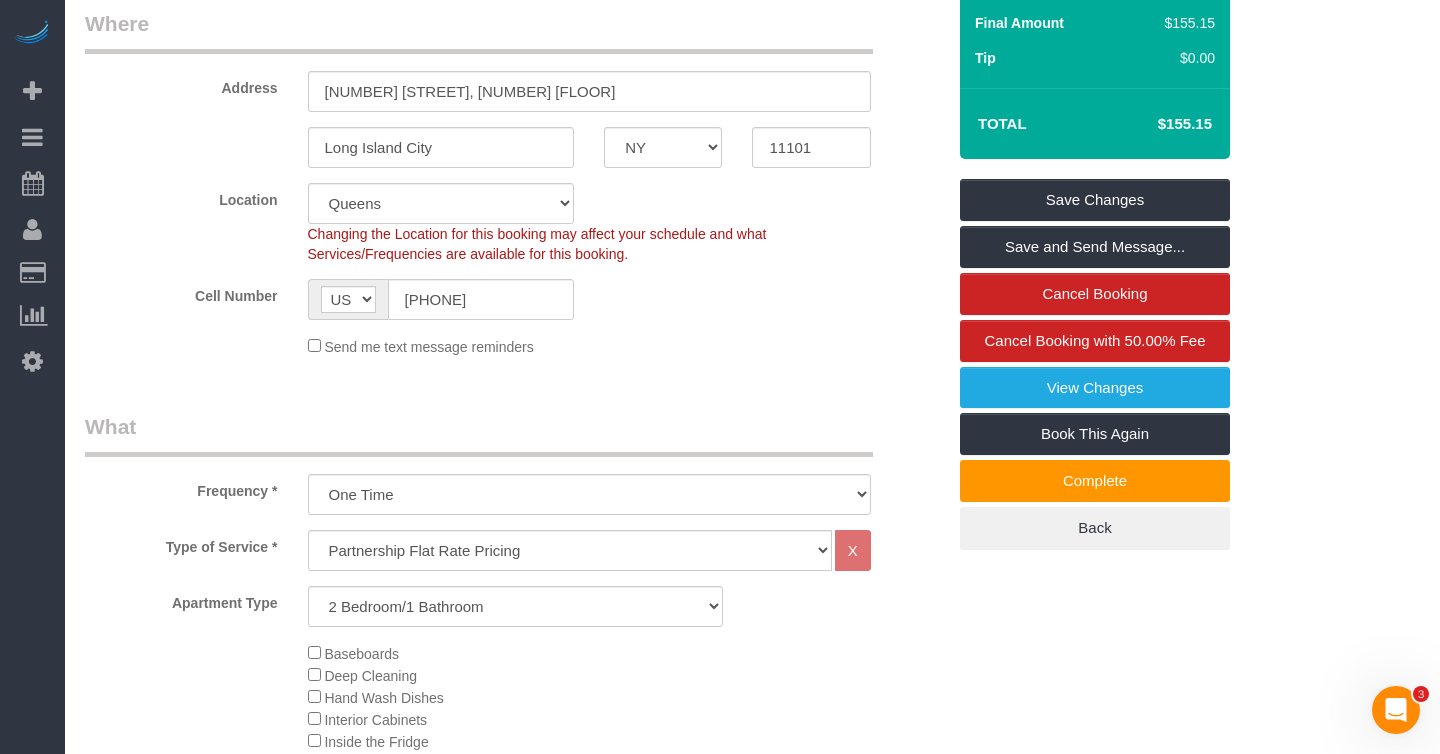 click on "[CITY], [STATE]" at bounding box center [515, 147] 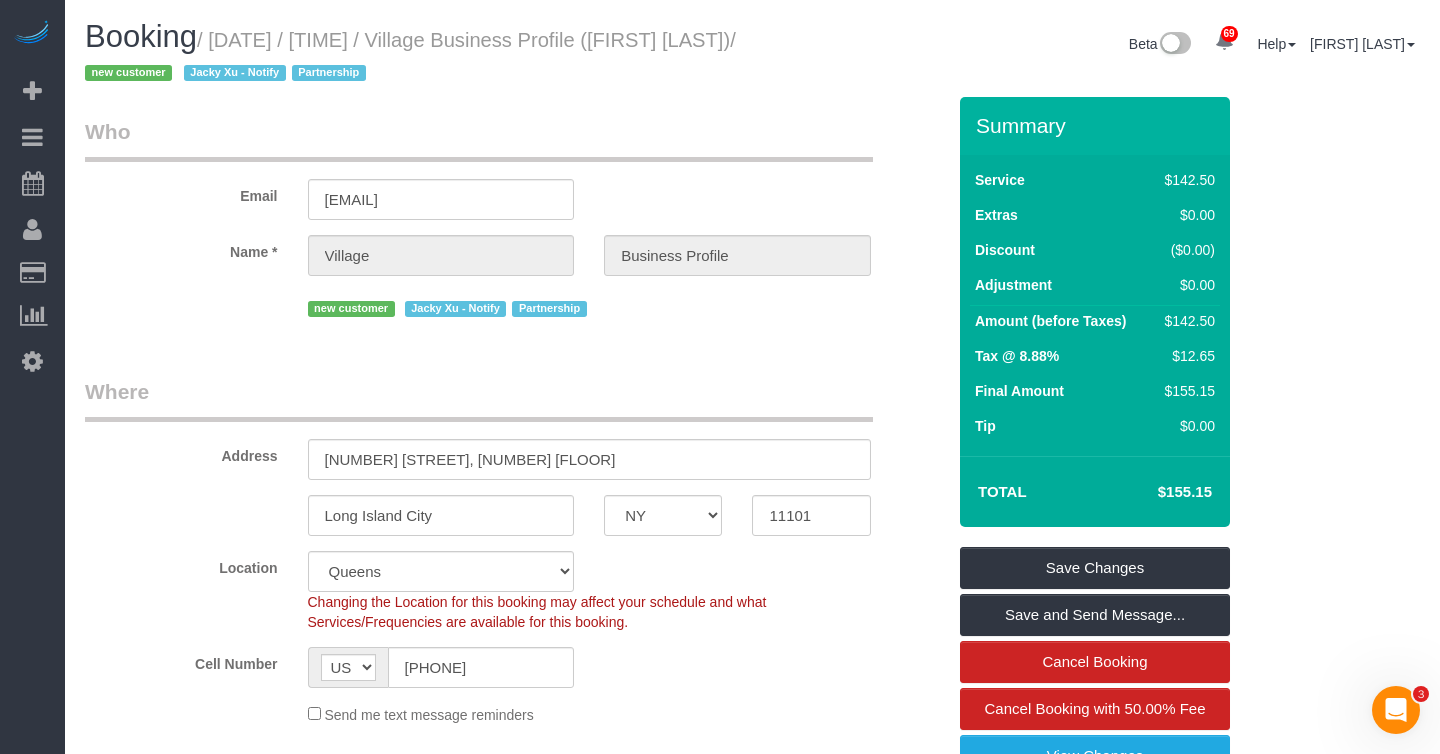 click on "Email
[EMAIL]" at bounding box center (515, 168) 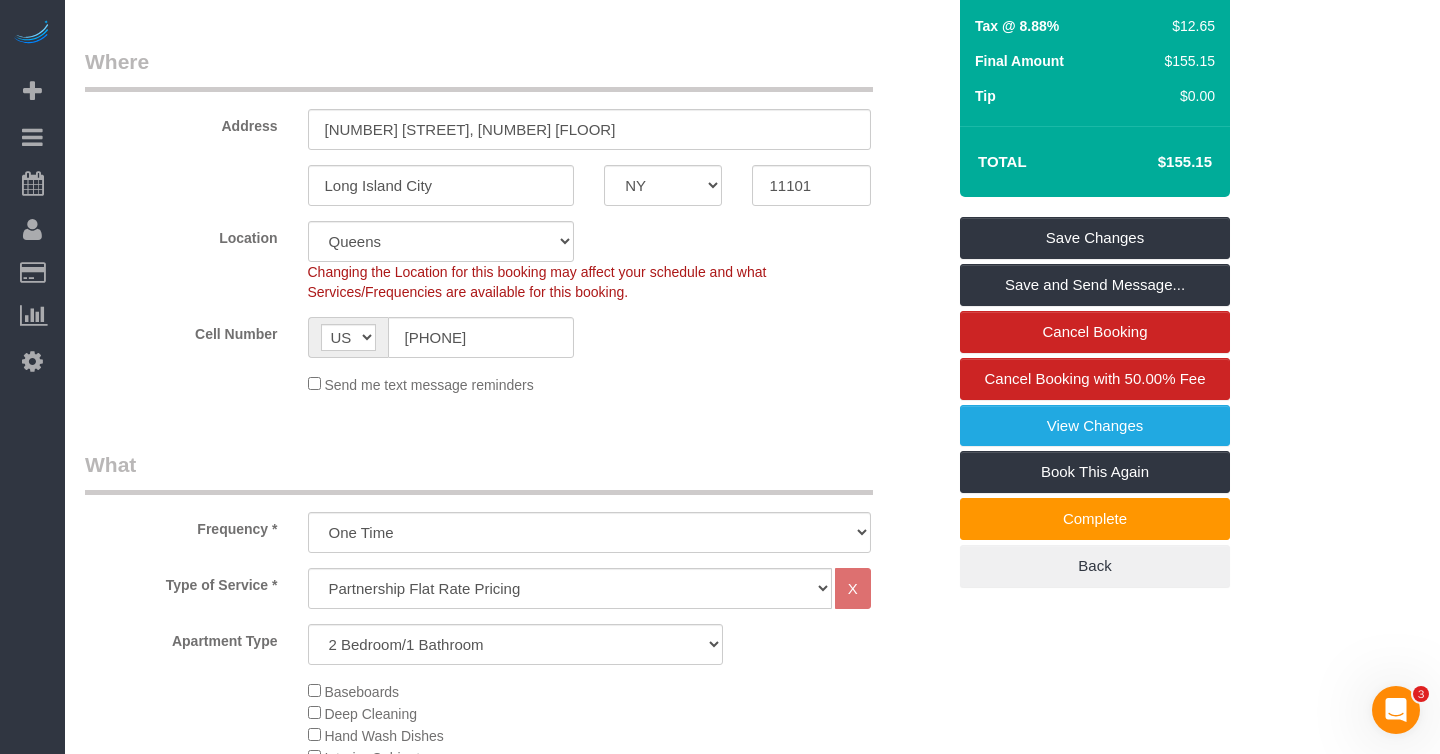 scroll, scrollTop: 338, scrollLeft: 0, axis: vertical 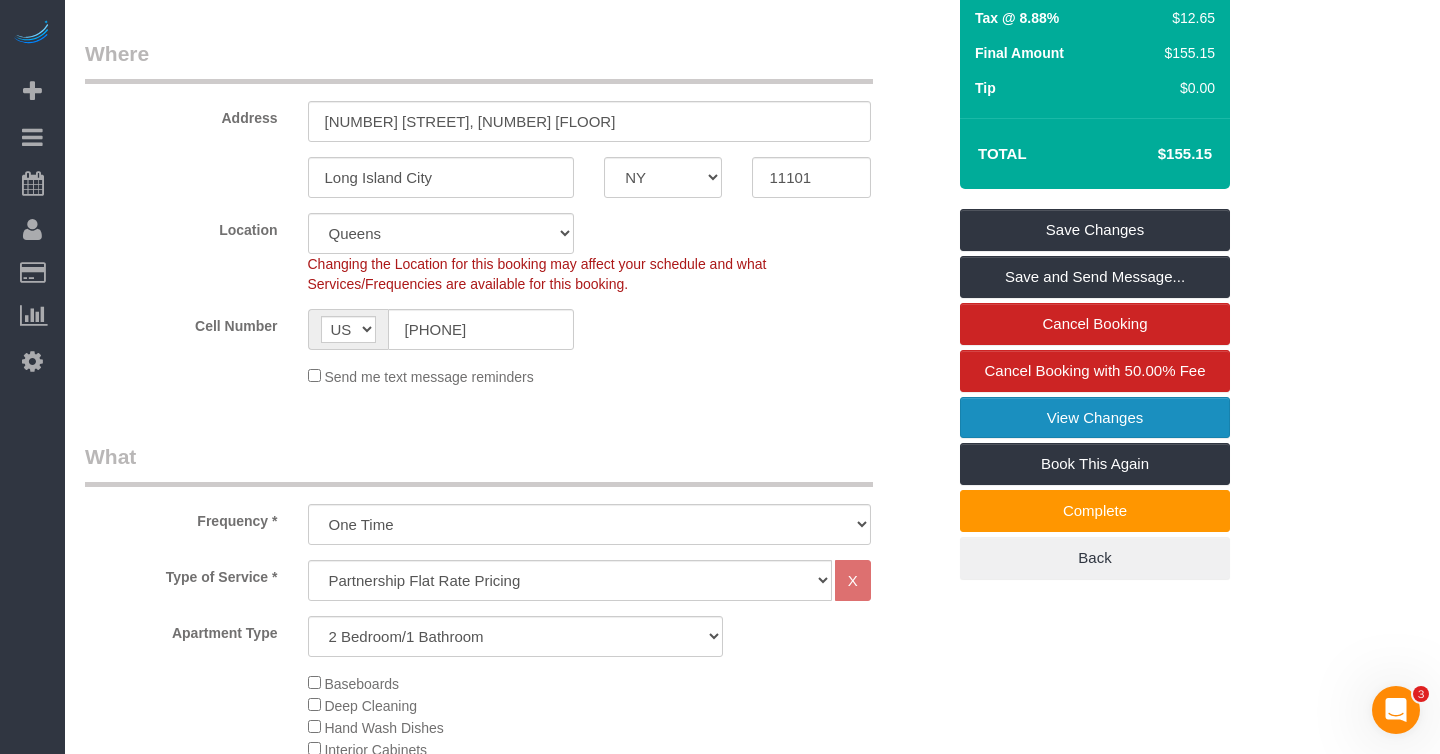 click on "View Changes" at bounding box center (1095, 418) 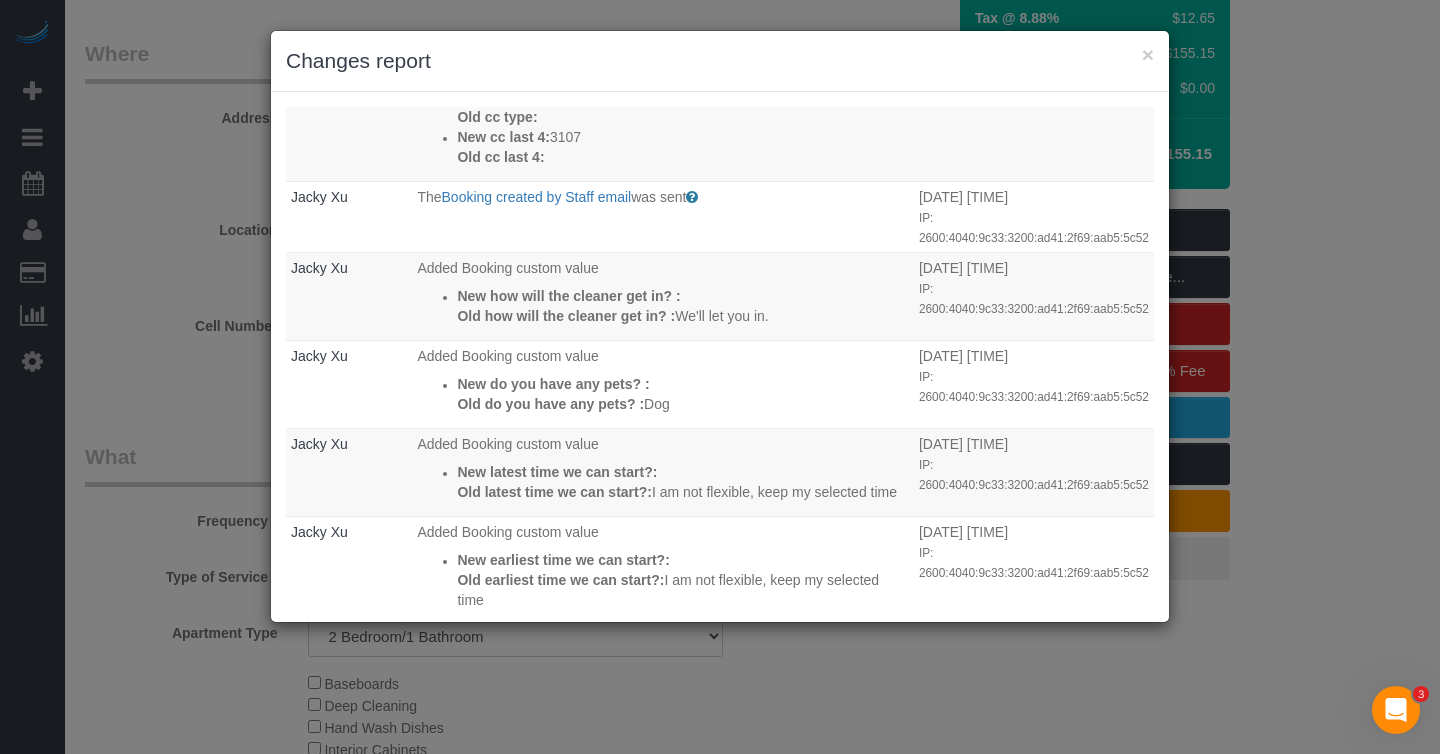 scroll, scrollTop: 217, scrollLeft: 0, axis: vertical 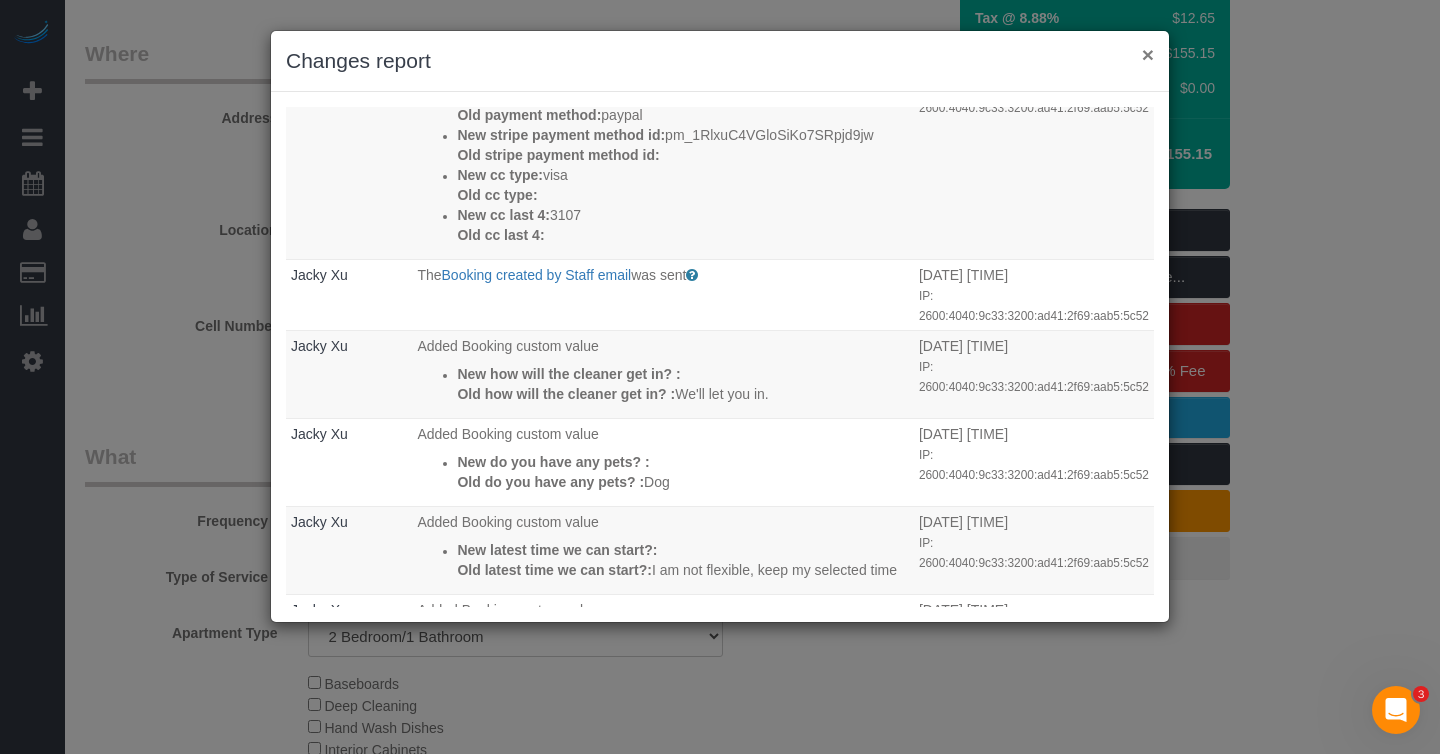 click on "×" at bounding box center [1148, 54] 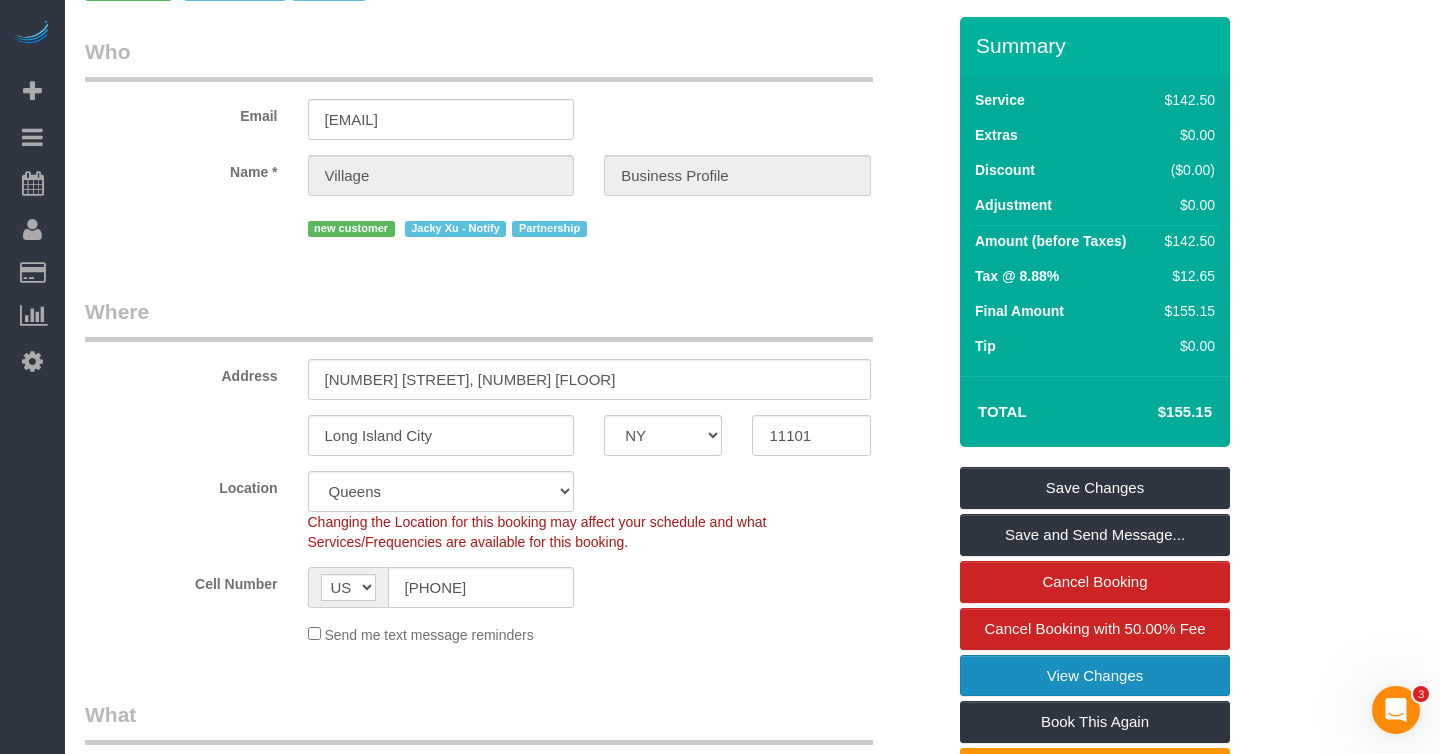 scroll, scrollTop: 0, scrollLeft: 0, axis: both 